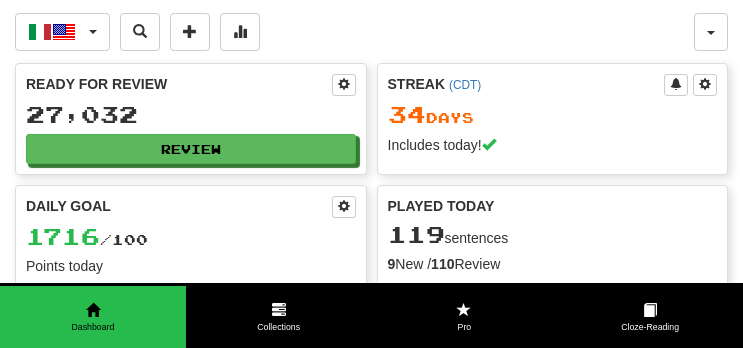 scroll, scrollTop: 0, scrollLeft: 0, axis: both 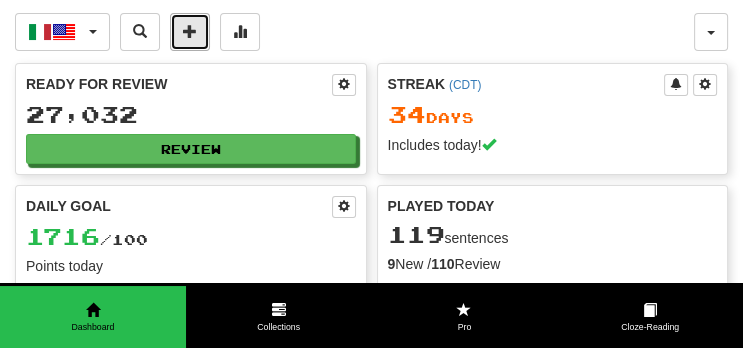 click at bounding box center [190, 31] 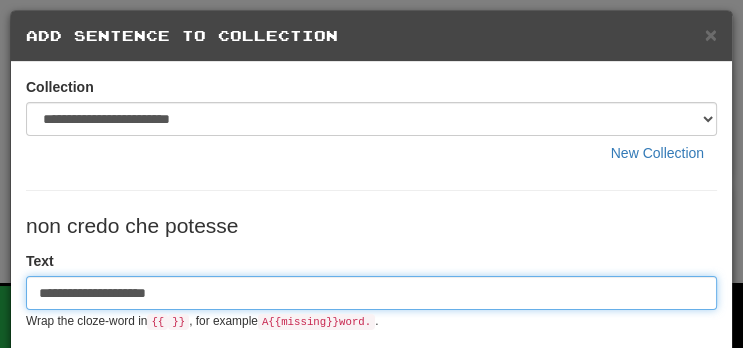 click on "**********" at bounding box center (371, 293) 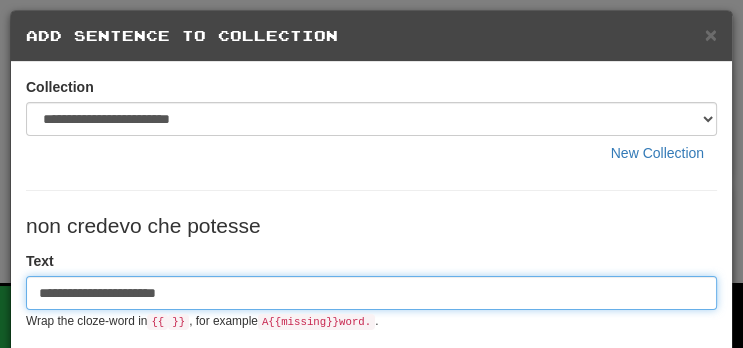 click on "**********" at bounding box center [371, 293] 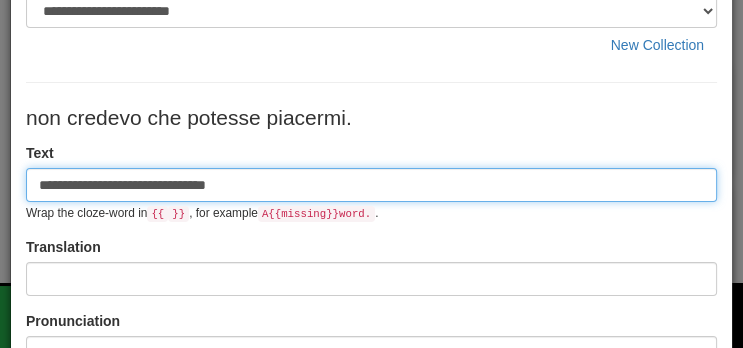 scroll, scrollTop: 114, scrollLeft: 0, axis: vertical 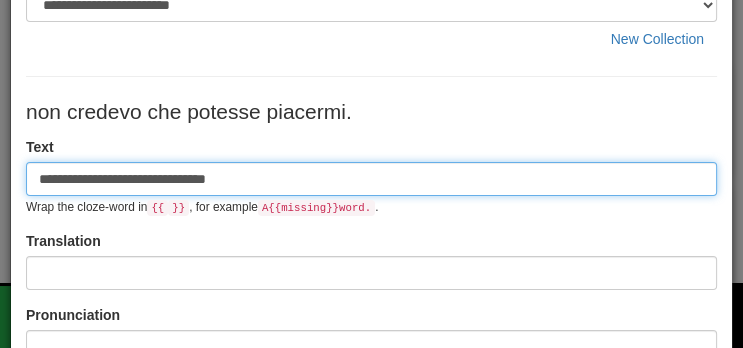 type on "**********" 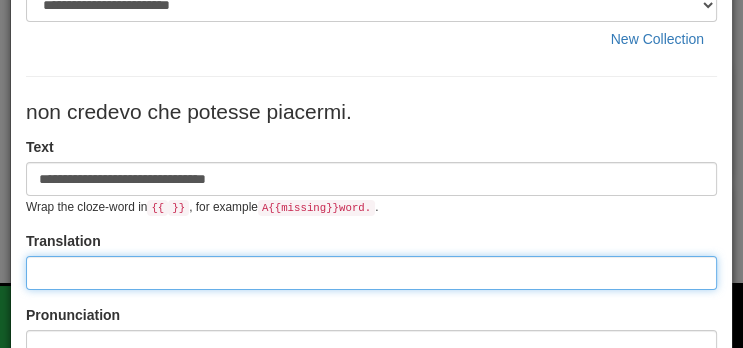 click at bounding box center [371, 273] 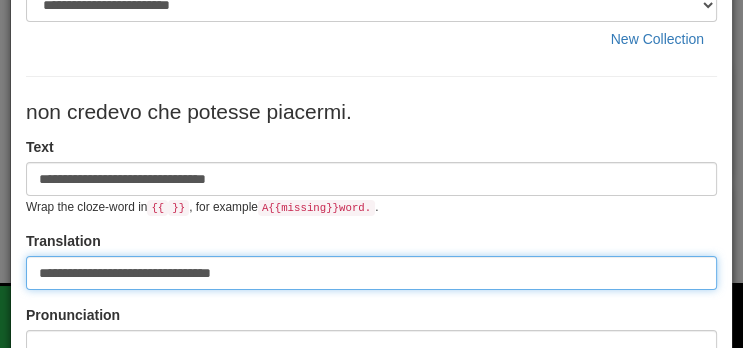 type on "**********" 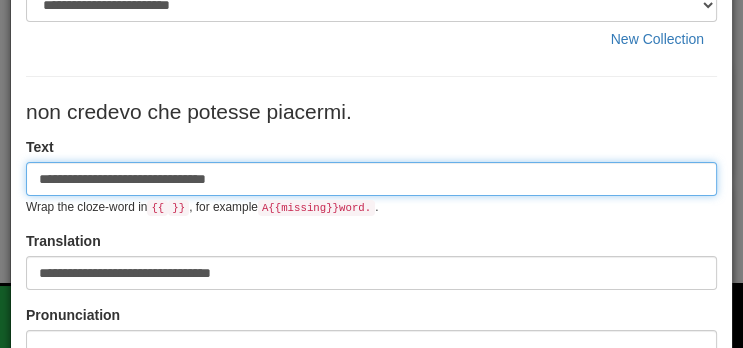 click on "**********" at bounding box center [371, 179] 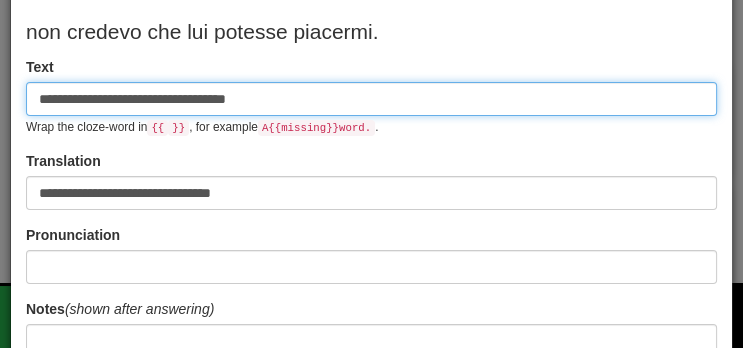 scroll, scrollTop: 200, scrollLeft: 0, axis: vertical 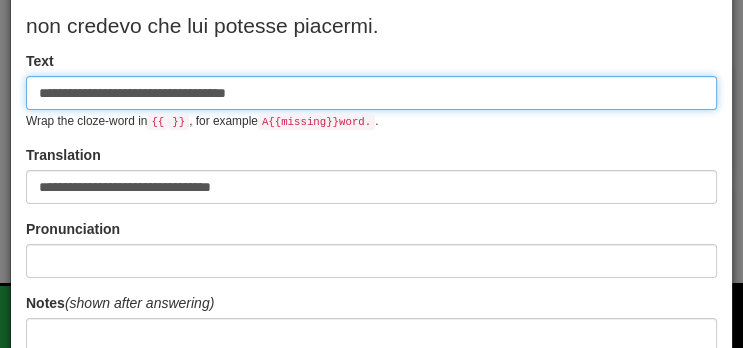 type on "**********" 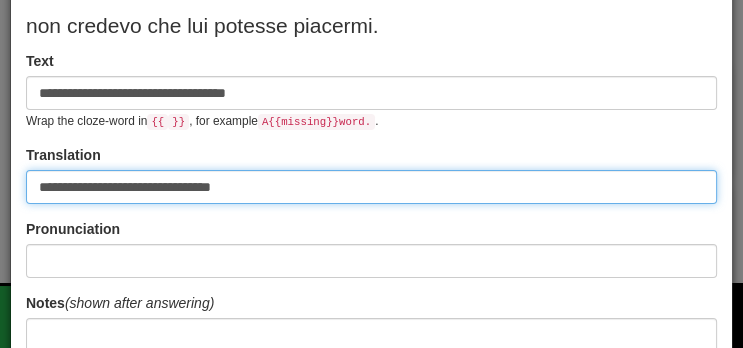 click on "**********" at bounding box center (371, 187) 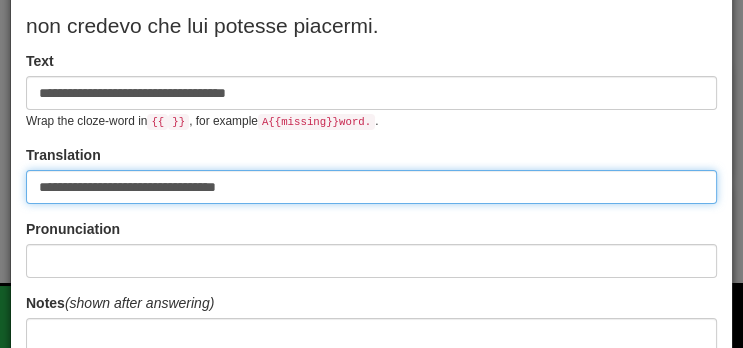 type on "**********" 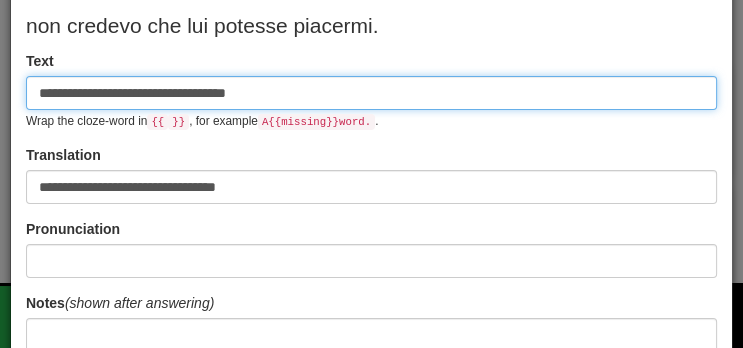 click on "**********" at bounding box center (371, 93) 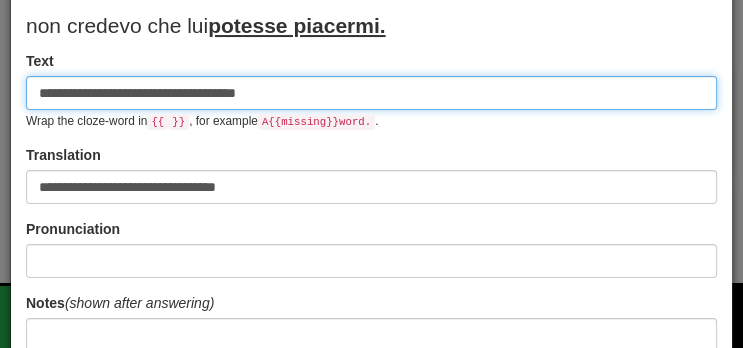 click on "**********" at bounding box center (371, 93) 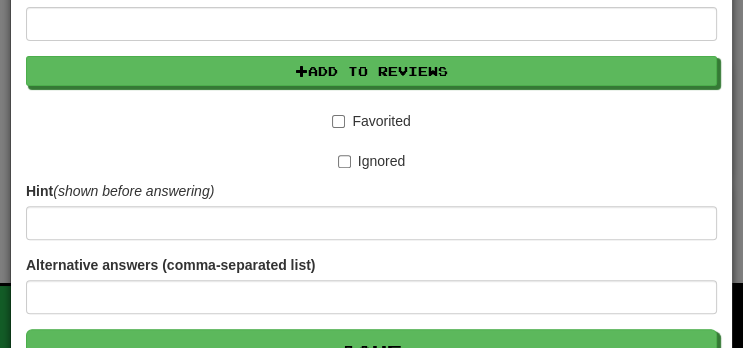 scroll, scrollTop: 622, scrollLeft: 0, axis: vertical 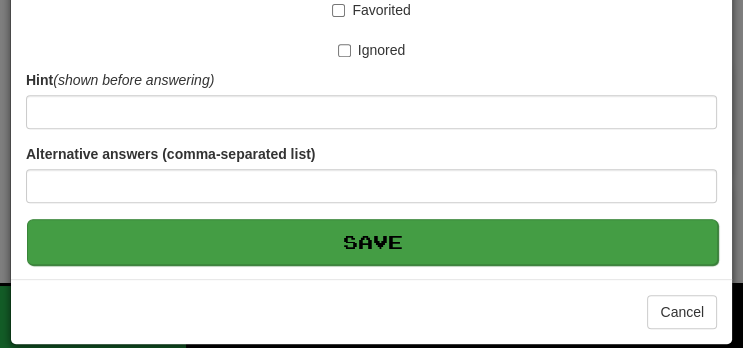 type on "**********" 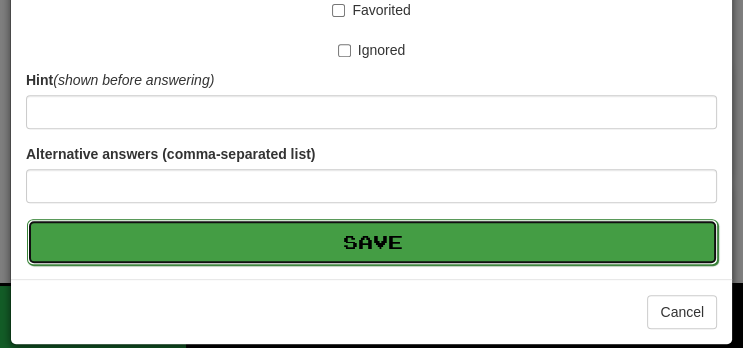 click on "Save" at bounding box center [372, 242] 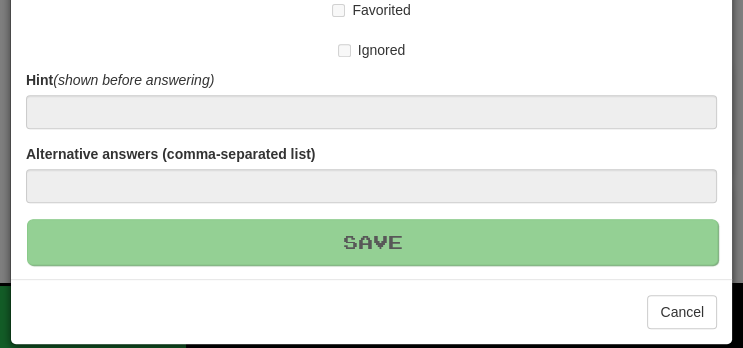 type 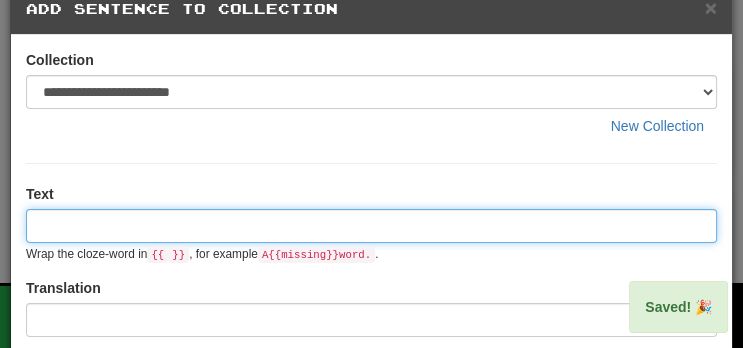 scroll, scrollTop: 0, scrollLeft: 0, axis: both 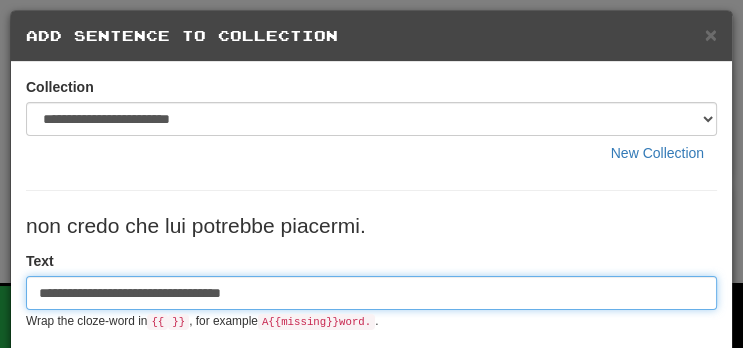 click on "**********" at bounding box center [371, 293] 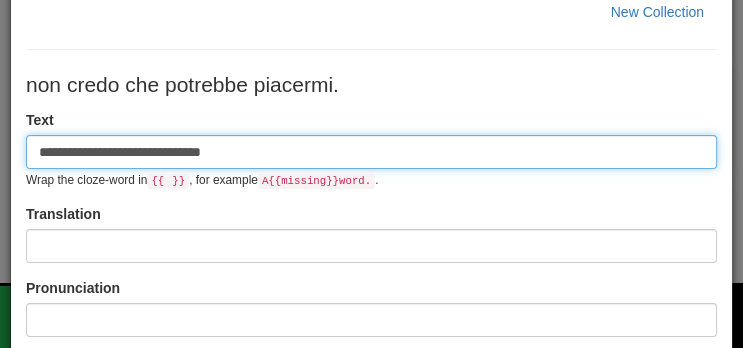 scroll, scrollTop: 142, scrollLeft: 0, axis: vertical 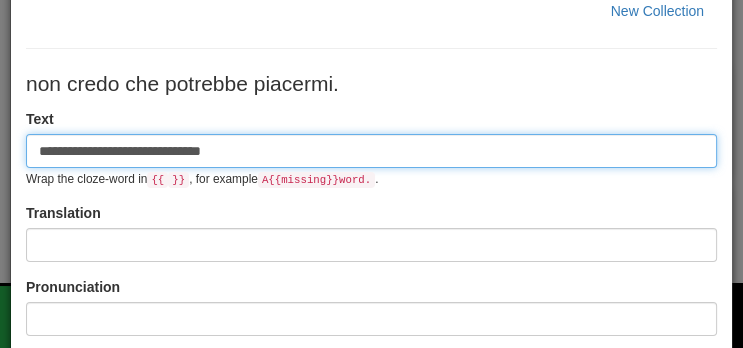 type on "**********" 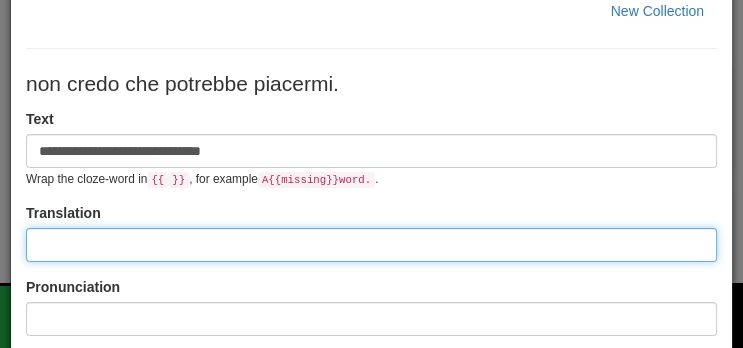 click at bounding box center [371, 245] 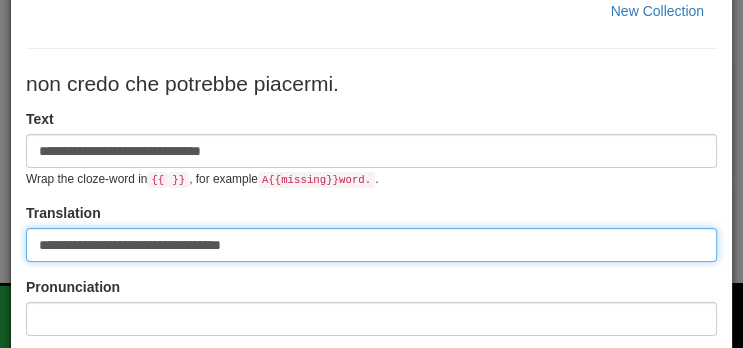 type on "**********" 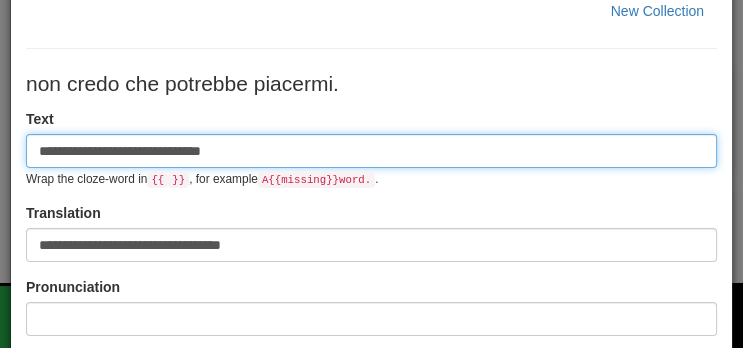 click on "**********" at bounding box center (371, 151) 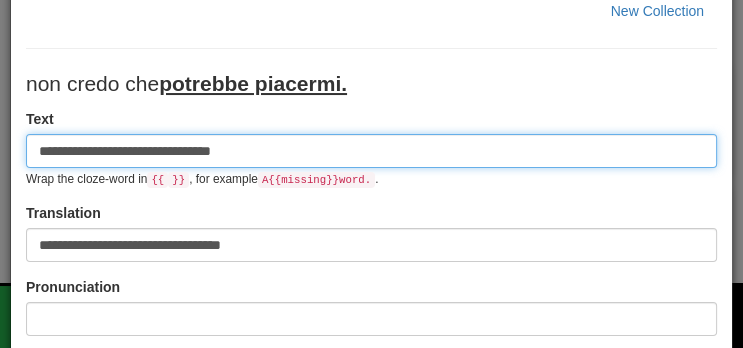 click on "**********" at bounding box center [371, 151] 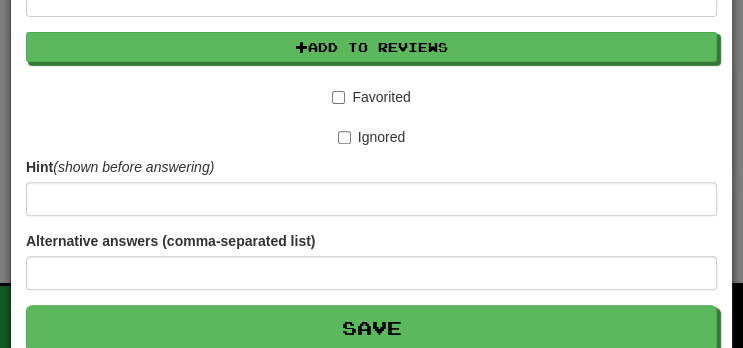 scroll, scrollTop: 622, scrollLeft: 0, axis: vertical 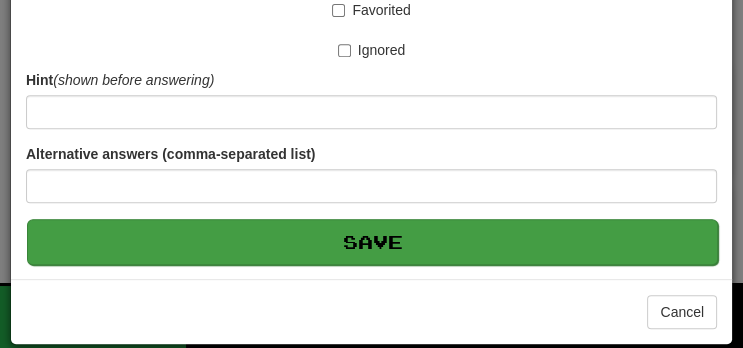 type on "**********" 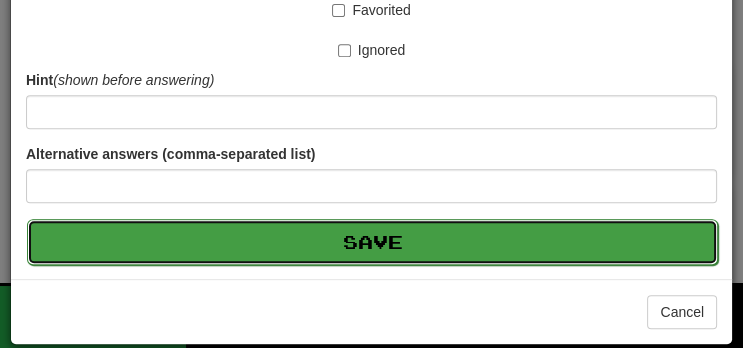 click on "Save" at bounding box center (372, 242) 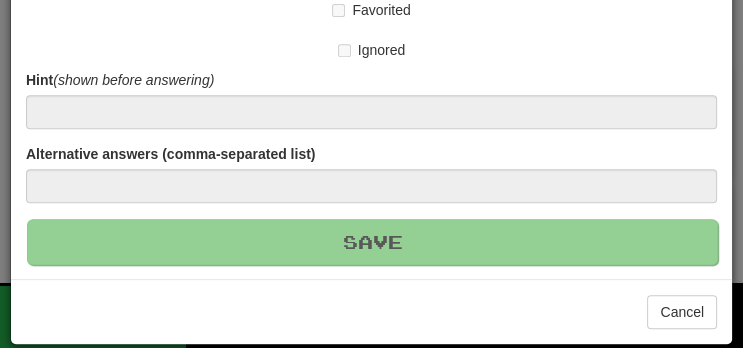 type 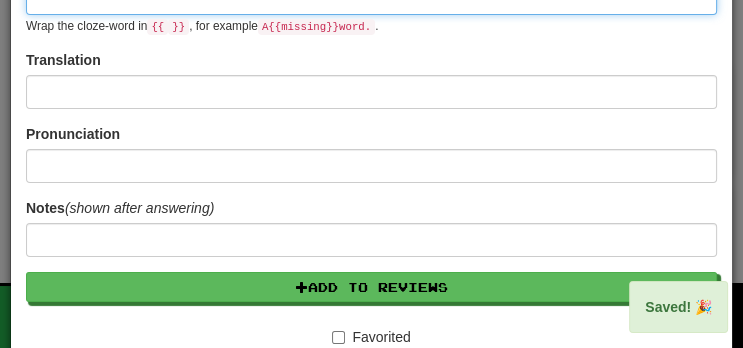 scroll, scrollTop: 0, scrollLeft: 0, axis: both 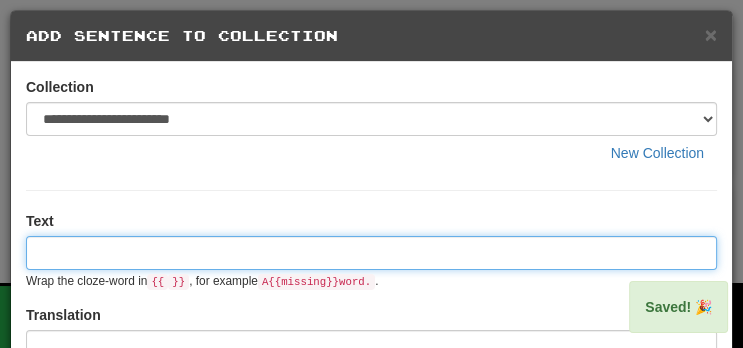 click at bounding box center (371, 253) 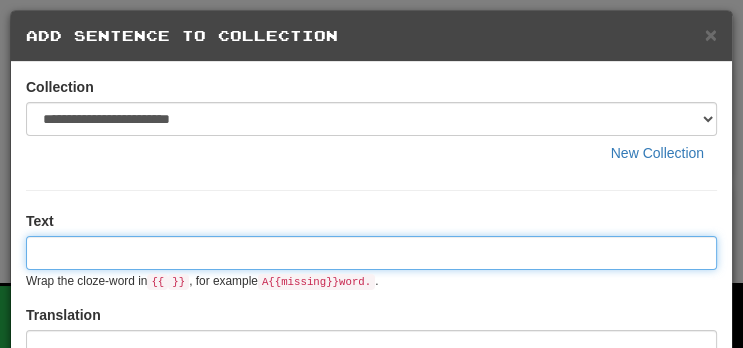paste on "**********" 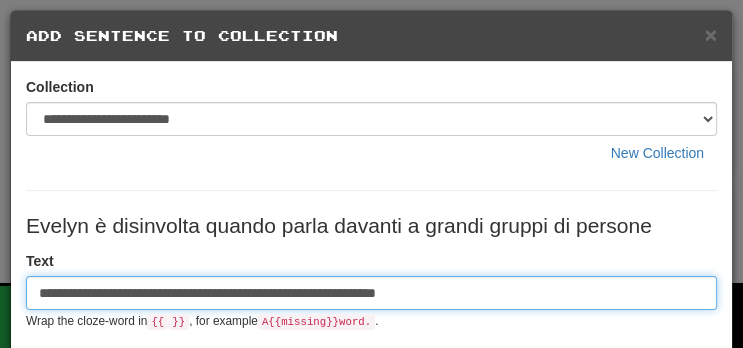 click on "**********" at bounding box center [371, 293] 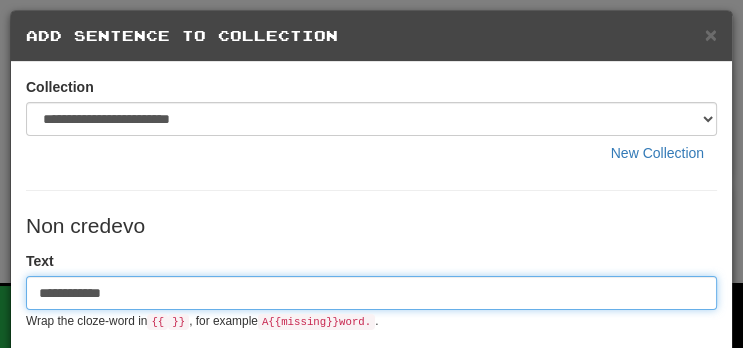 type on "**********" 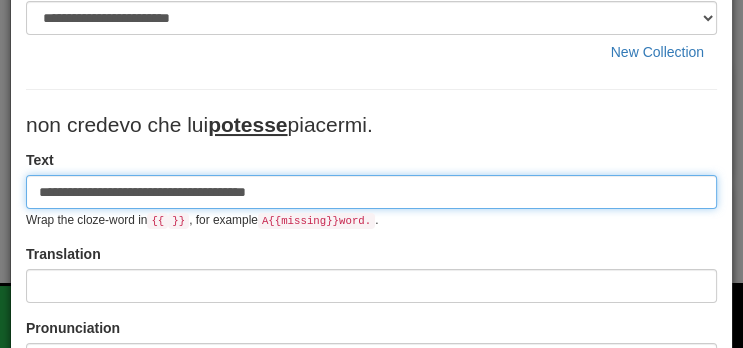 scroll, scrollTop: 102, scrollLeft: 0, axis: vertical 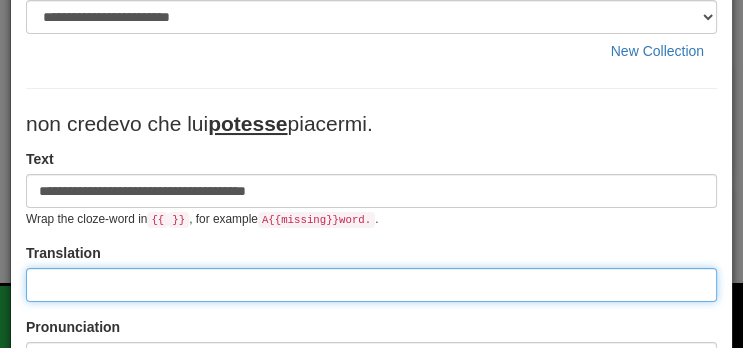 click at bounding box center (371, 285) 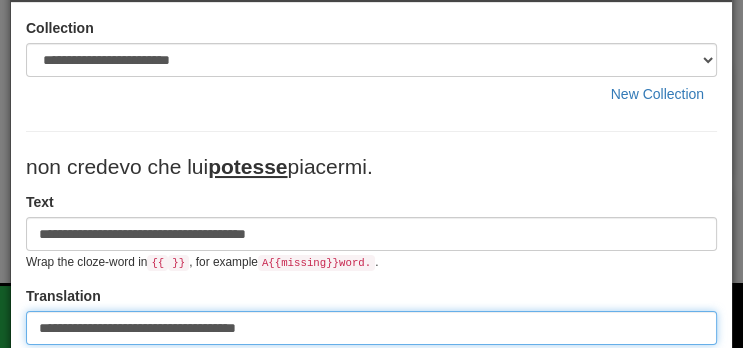 scroll, scrollTop: 52, scrollLeft: 0, axis: vertical 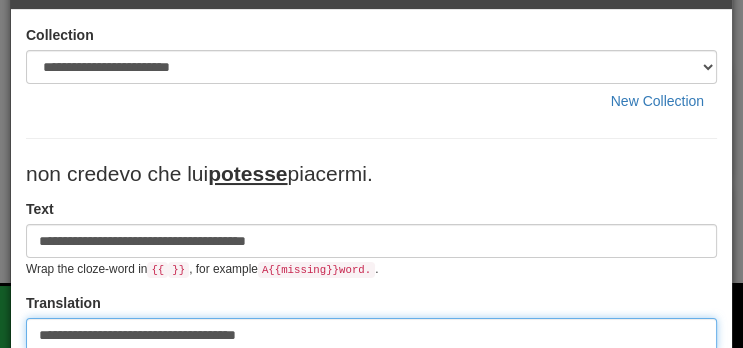 type on "**********" 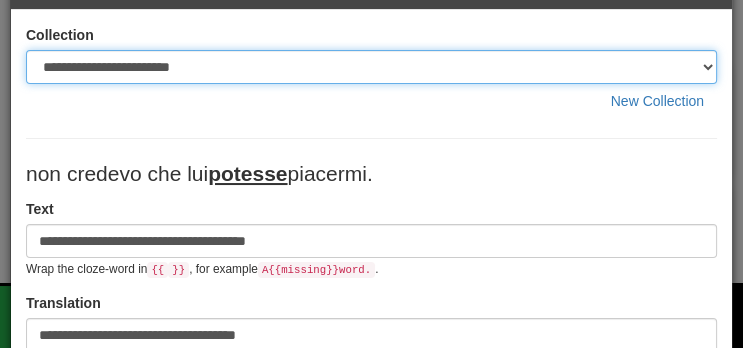 click on "**********" at bounding box center (371, 67) 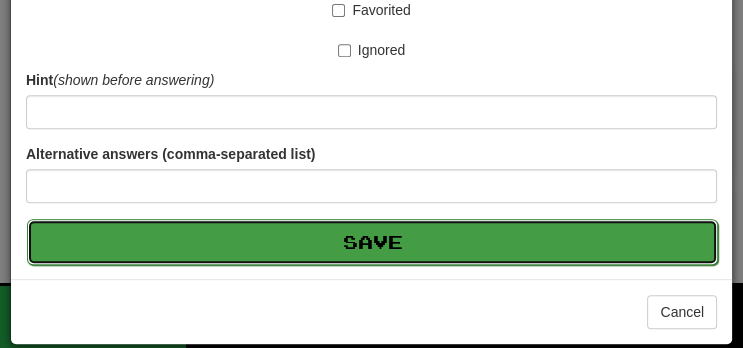click on "Save" at bounding box center [372, 242] 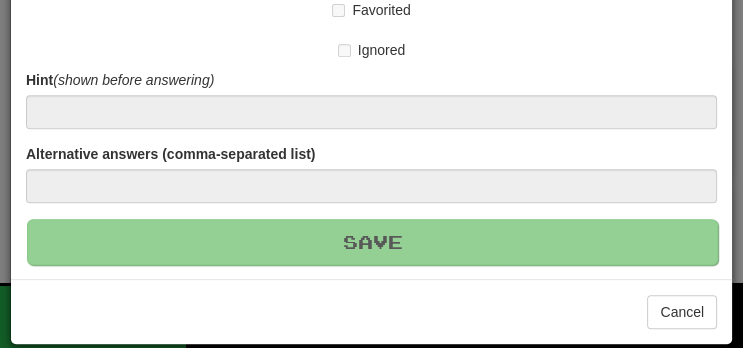 type 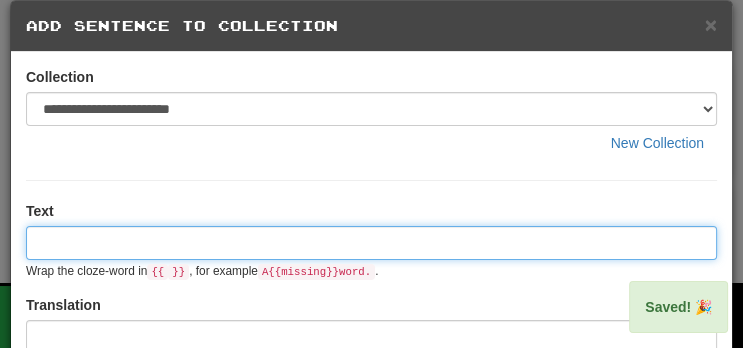 scroll, scrollTop: 0, scrollLeft: 0, axis: both 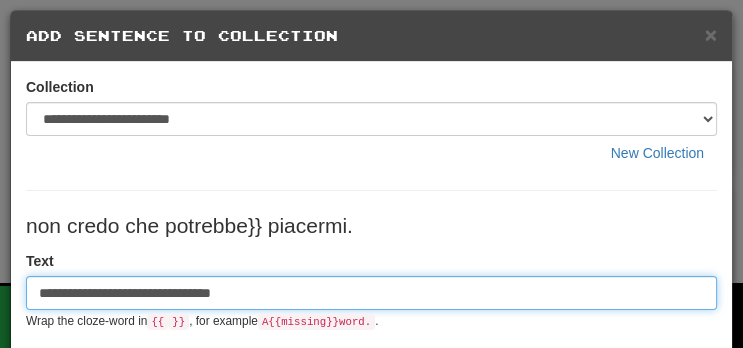 click on "**********" at bounding box center [371, 293] 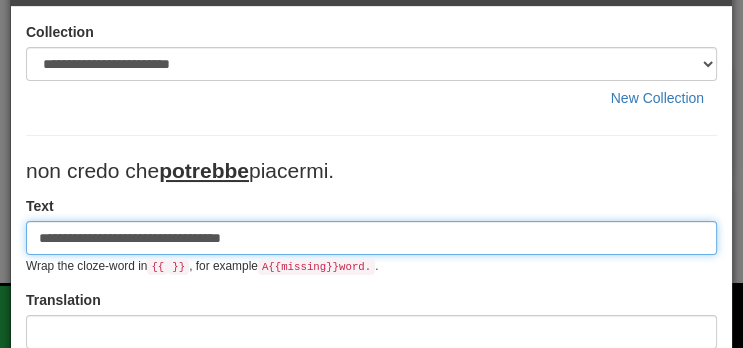 scroll, scrollTop: 114, scrollLeft: 0, axis: vertical 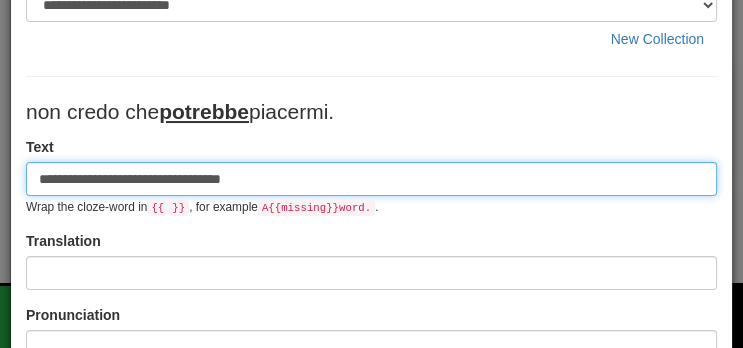 type on "**********" 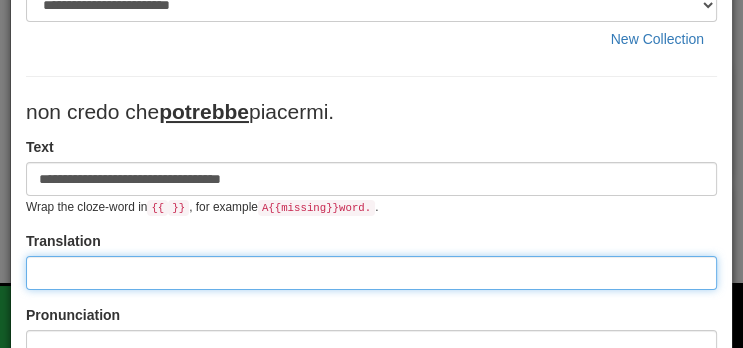 click at bounding box center [371, 273] 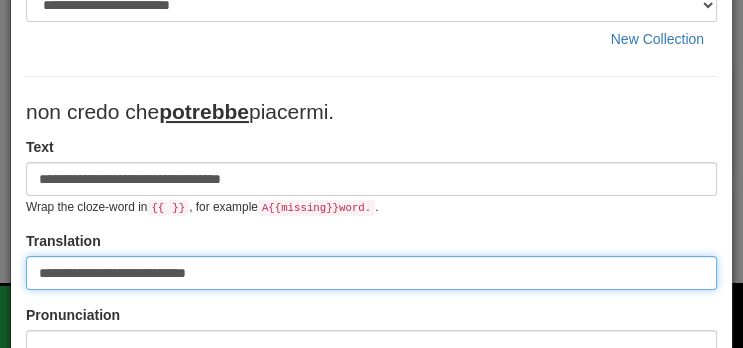 click on "**********" at bounding box center [371, 273] 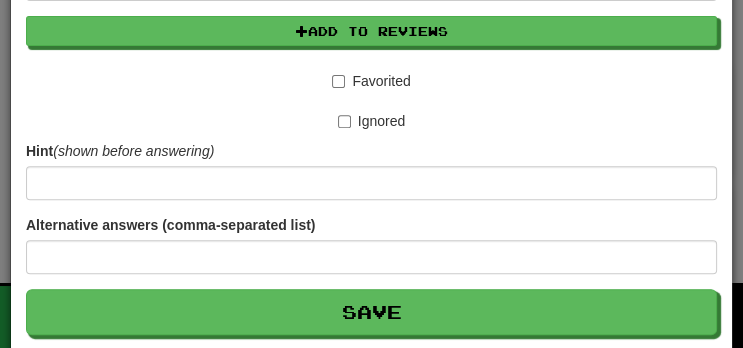 scroll, scrollTop: 622, scrollLeft: 0, axis: vertical 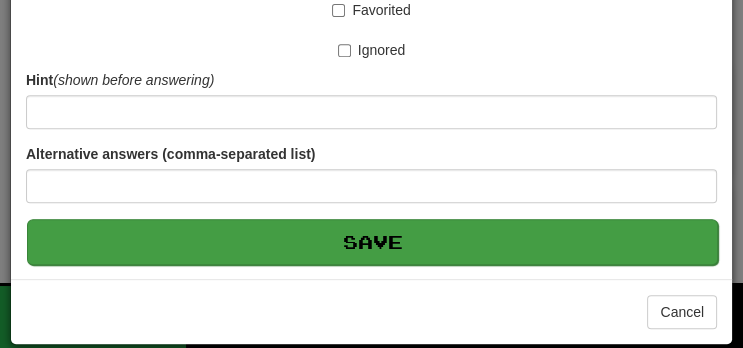 type on "**********" 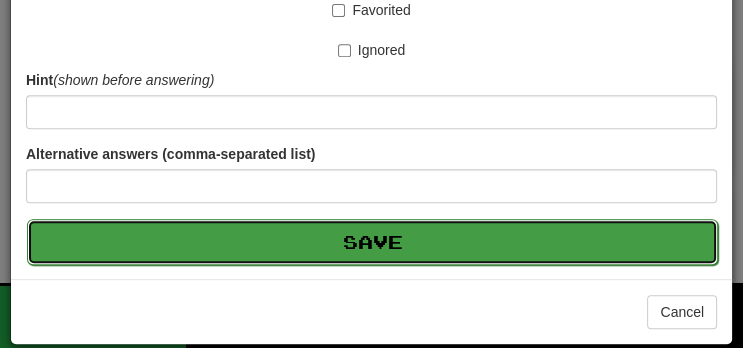 click on "Save" at bounding box center [372, 242] 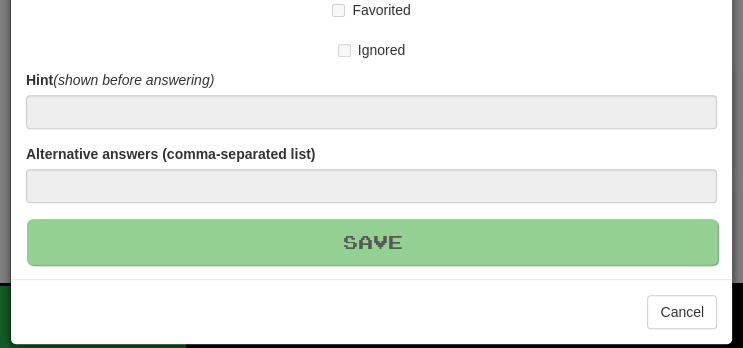type 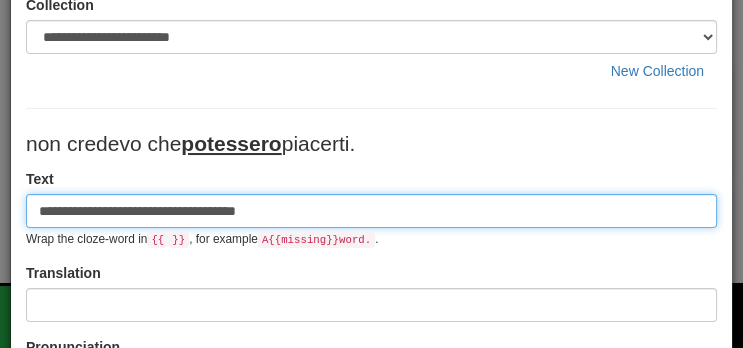 scroll, scrollTop: 111, scrollLeft: 0, axis: vertical 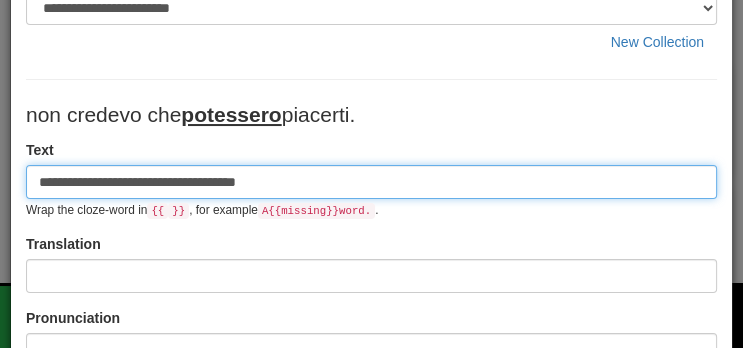 type on "**********" 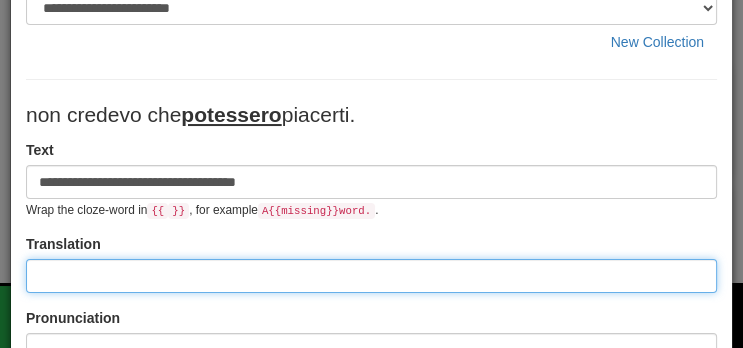 click at bounding box center [371, 276] 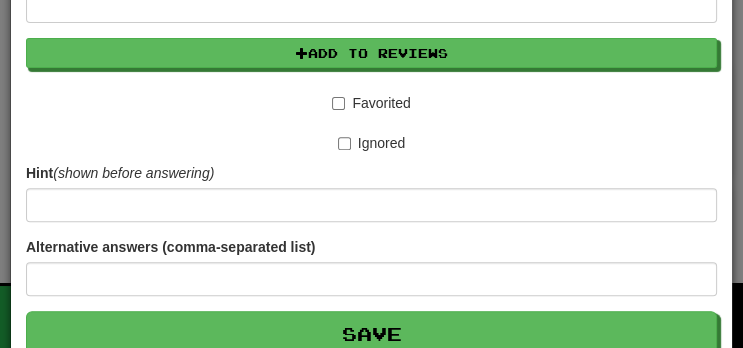 scroll, scrollTop: 622, scrollLeft: 0, axis: vertical 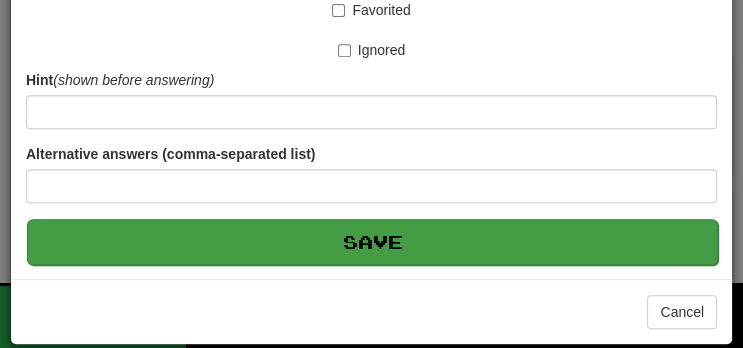 type on "**********" 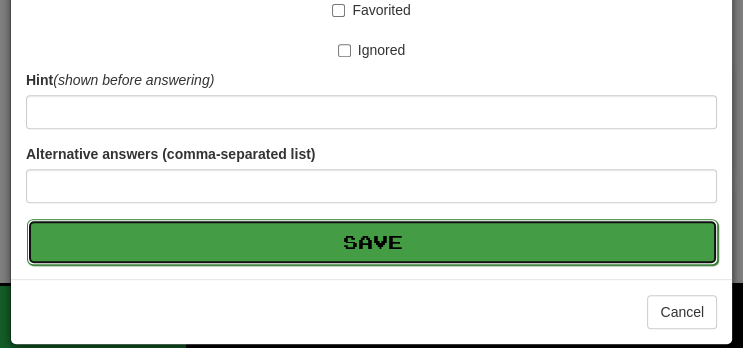 click on "Save" at bounding box center (372, 242) 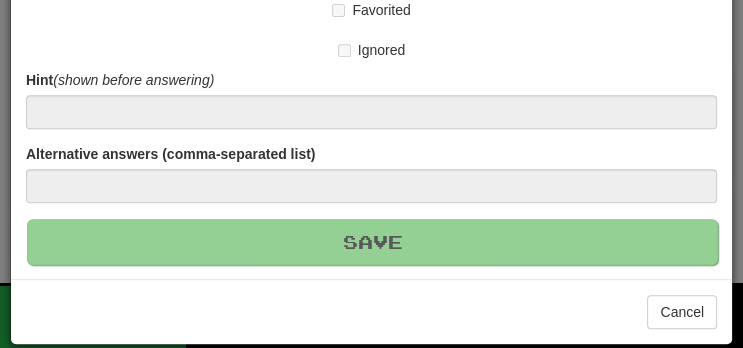 type 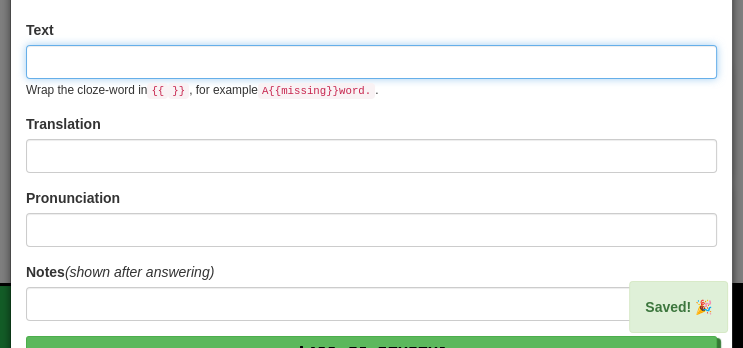 scroll, scrollTop: 0, scrollLeft: 0, axis: both 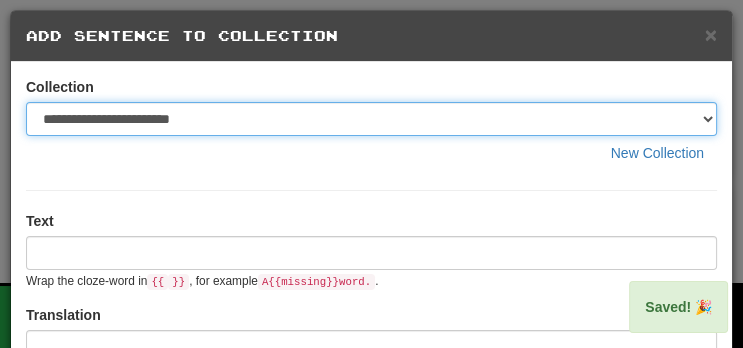 click on "**********" at bounding box center (371, 119) 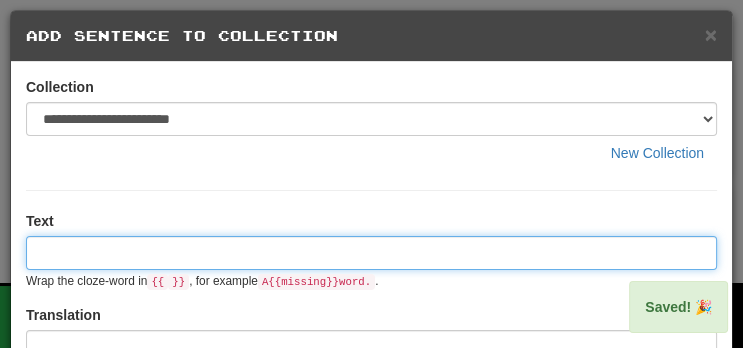 click at bounding box center [371, 253] 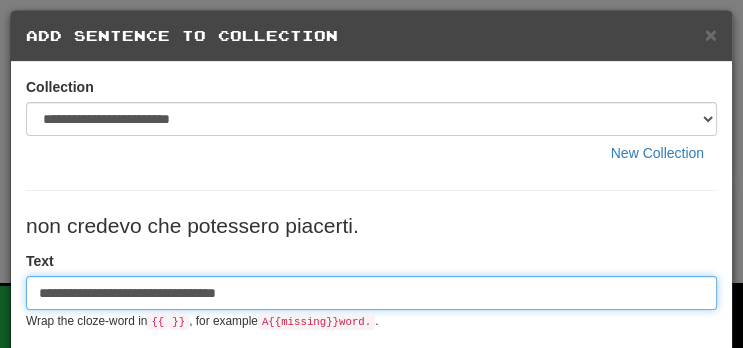 click on "**********" at bounding box center (371, 293) 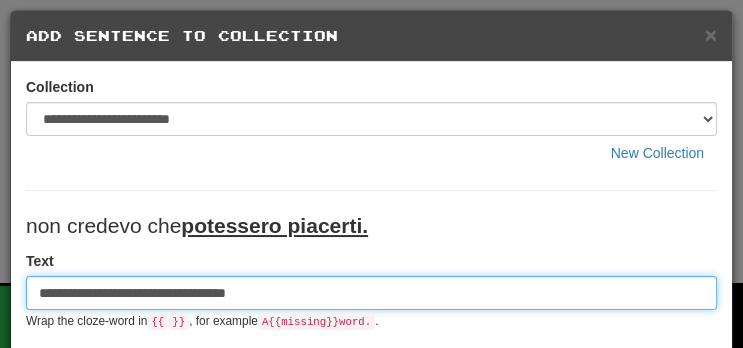 click on "**********" at bounding box center [371, 293] 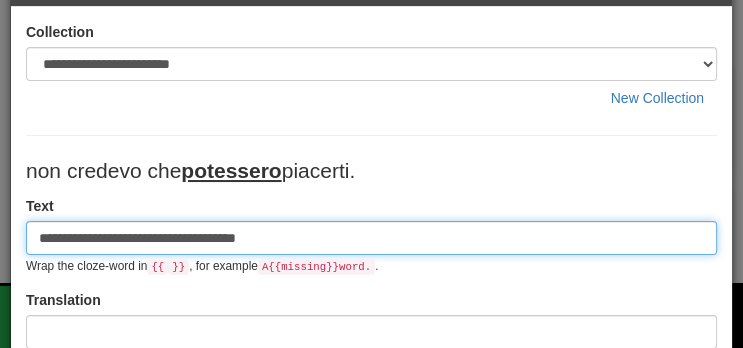 scroll, scrollTop: 126, scrollLeft: 0, axis: vertical 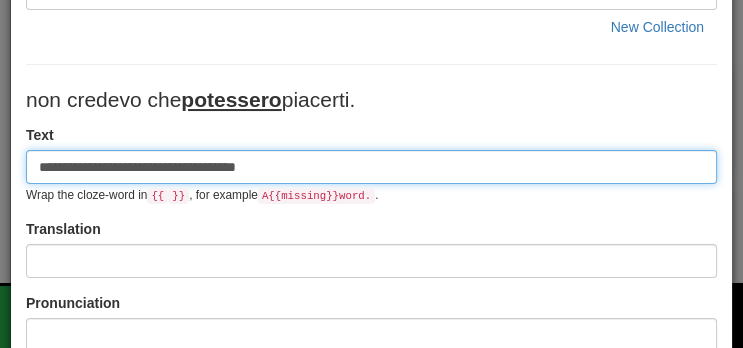 type on "**********" 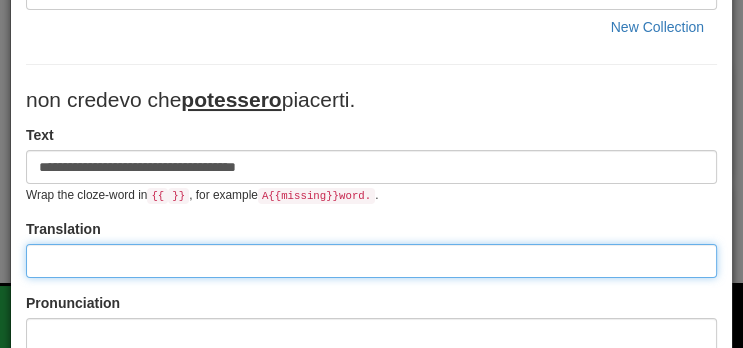 click at bounding box center [371, 261] 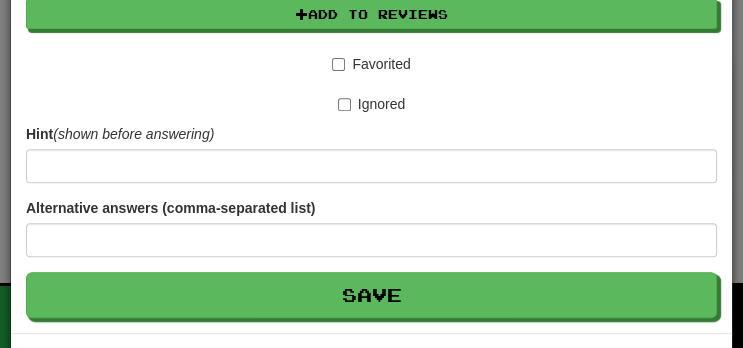scroll, scrollTop: 622, scrollLeft: 0, axis: vertical 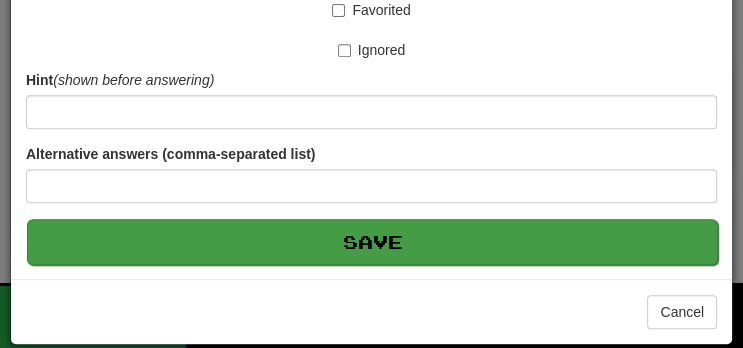type on "**********" 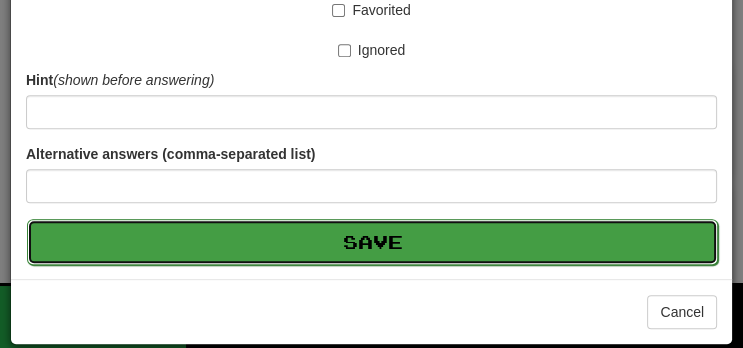 click on "Save" at bounding box center [372, 242] 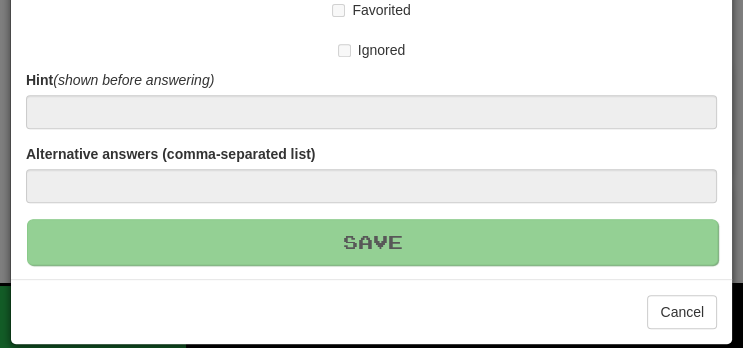 type 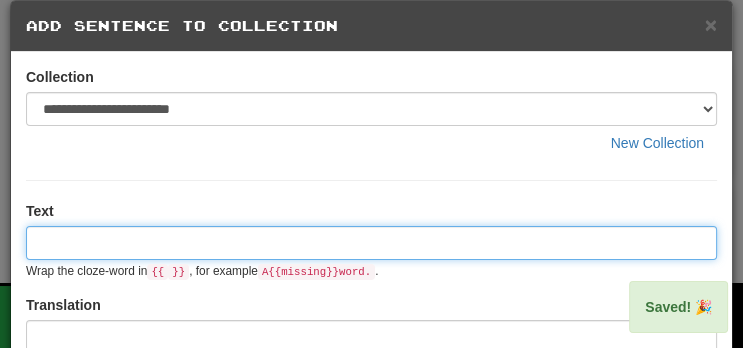 scroll, scrollTop: 0, scrollLeft: 0, axis: both 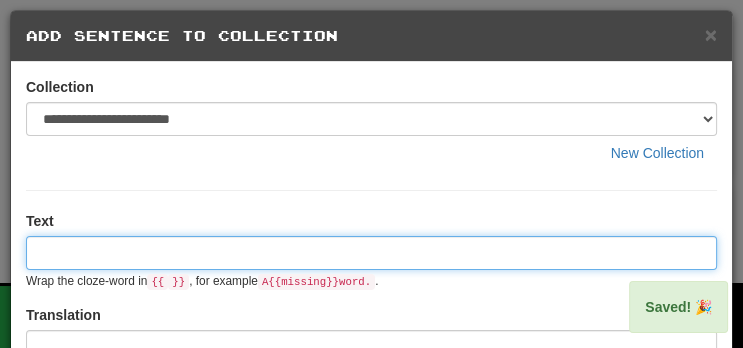 click at bounding box center (371, 253) 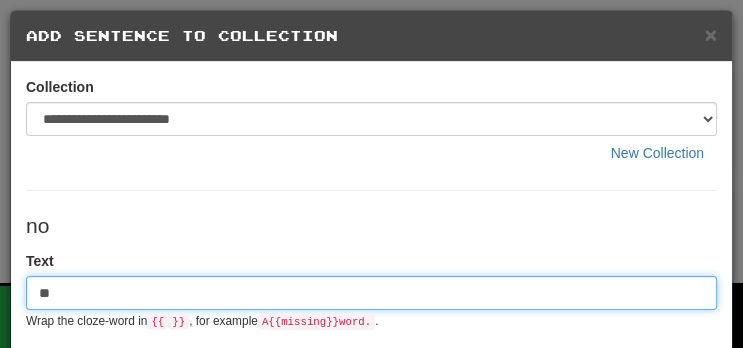 type on "*" 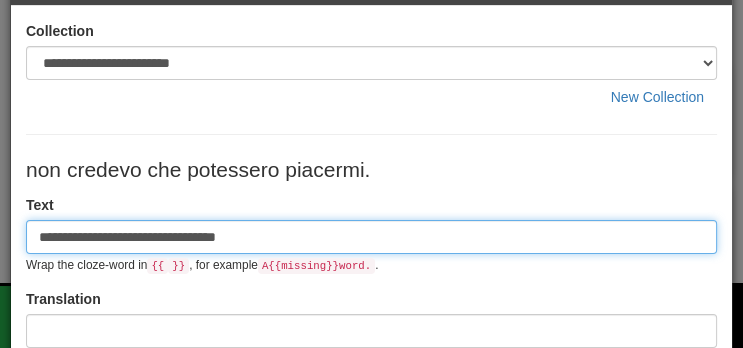 scroll, scrollTop: 67, scrollLeft: 0, axis: vertical 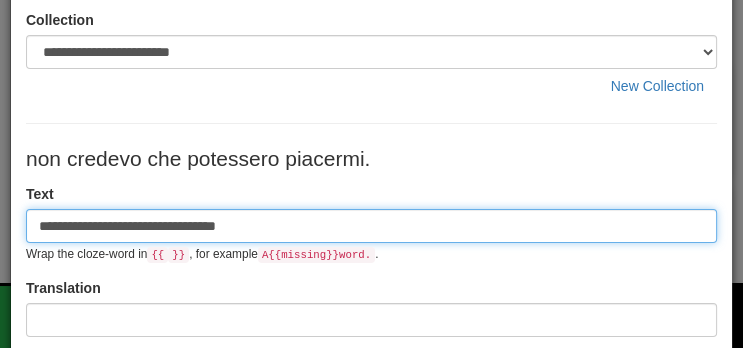 click on "**********" at bounding box center (371, 226) 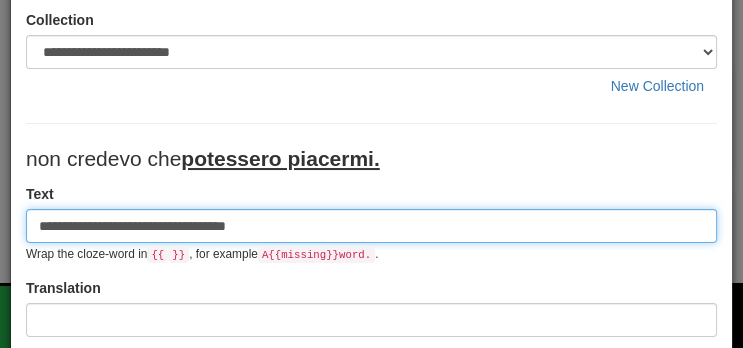 click on "**********" at bounding box center [371, 226] 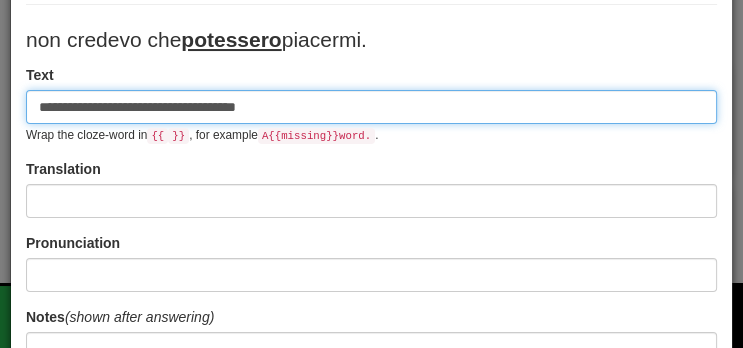 scroll, scrollTop: 188, scrollLeft: 0, axis: vertical 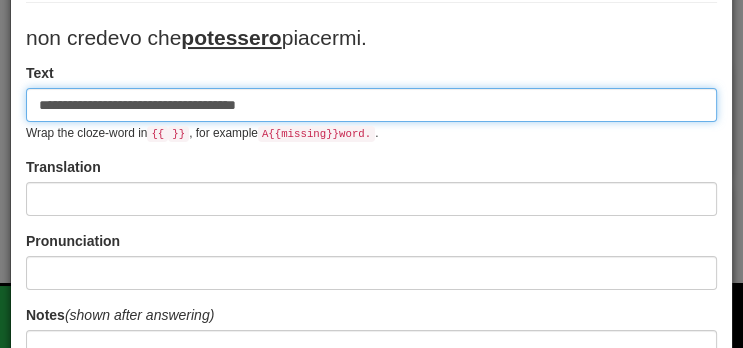 type on "**********" 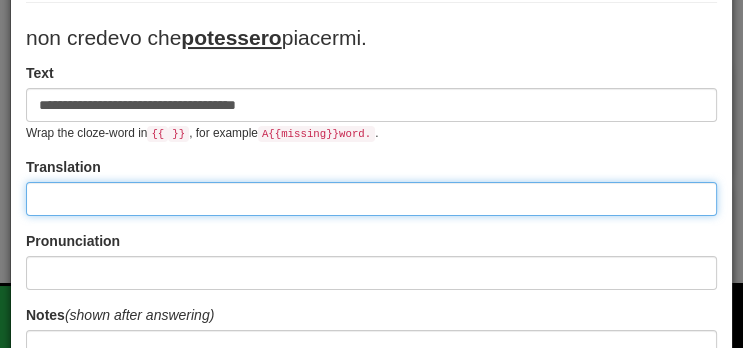 click at bounding box center (371, 199) 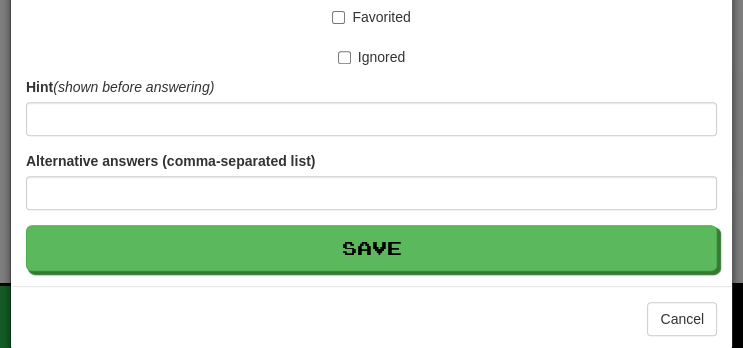 scroll, scrollTop: 622, scrollLeft: 0, axis: vertical 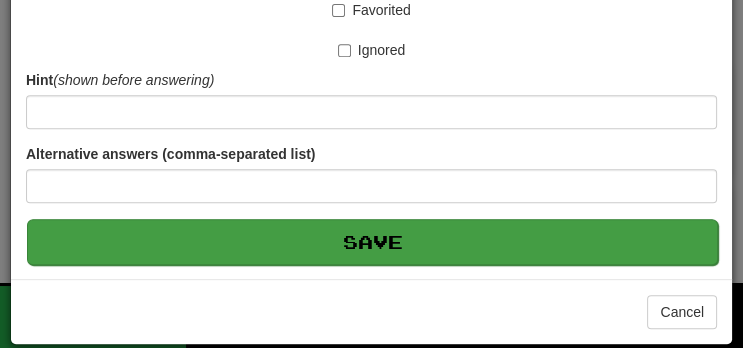 type on "**********" 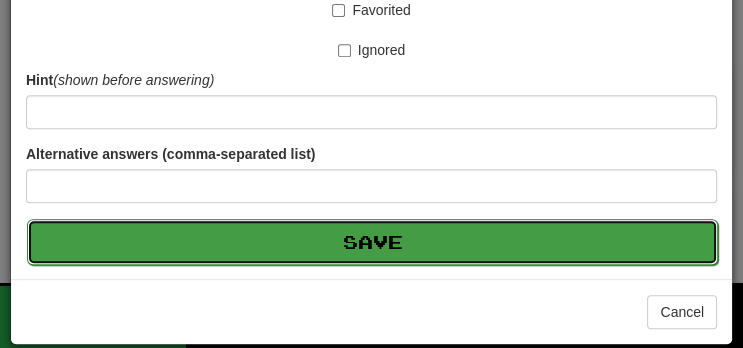 click on "Save" at bounding box center [372, 242] 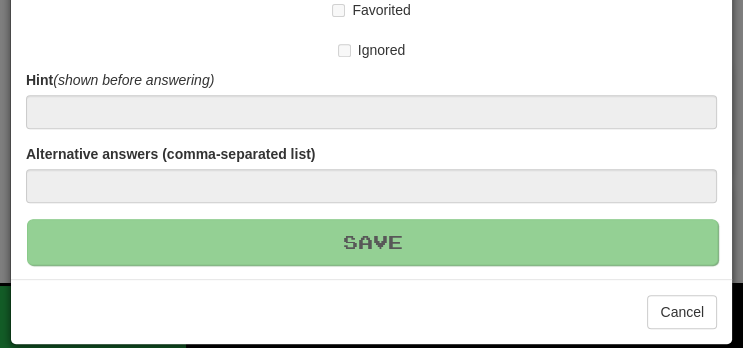 type 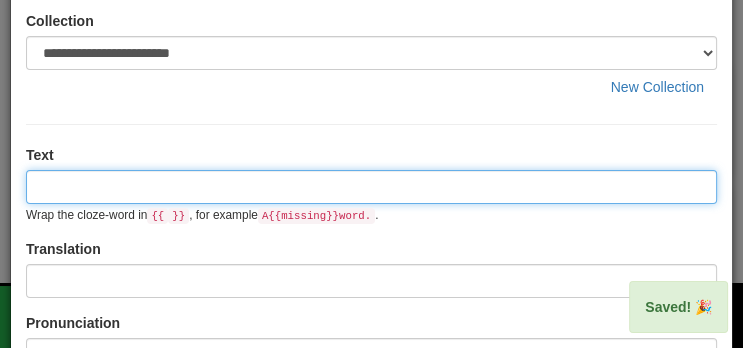 scroll, scrollTop: 0, scrollLeft: 0, axis: both 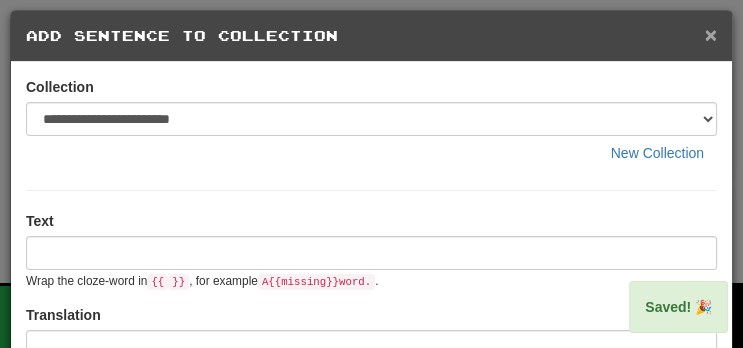 click on "×" at bounding box center [711, 34] 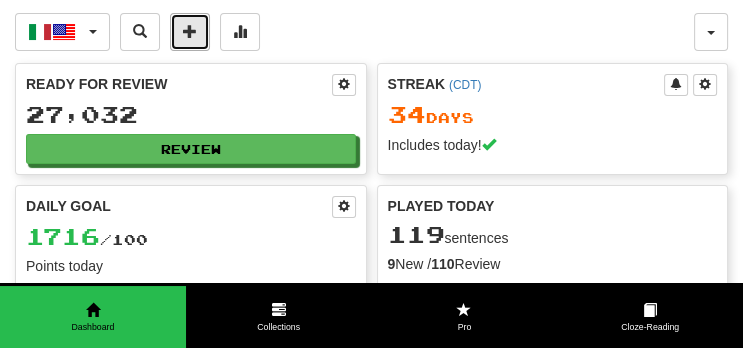 click at bounding box center [190, 31] 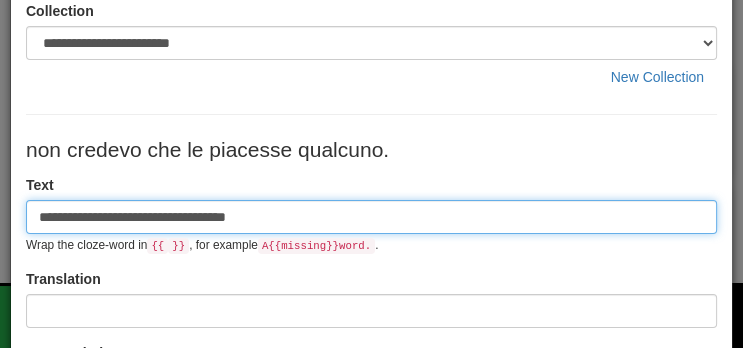scroll, scrollTop: 103, scrollLeft: 0, axis: vertical 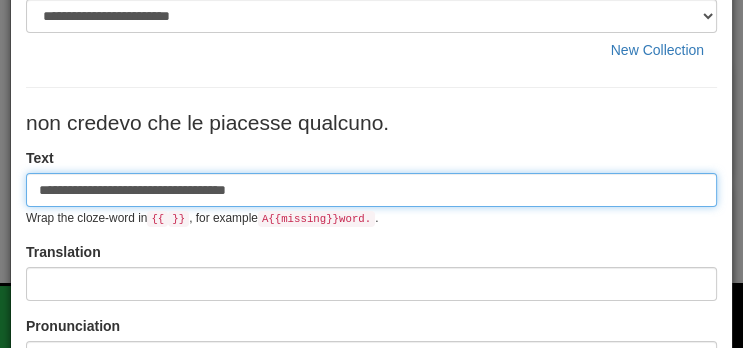 type on "**********" 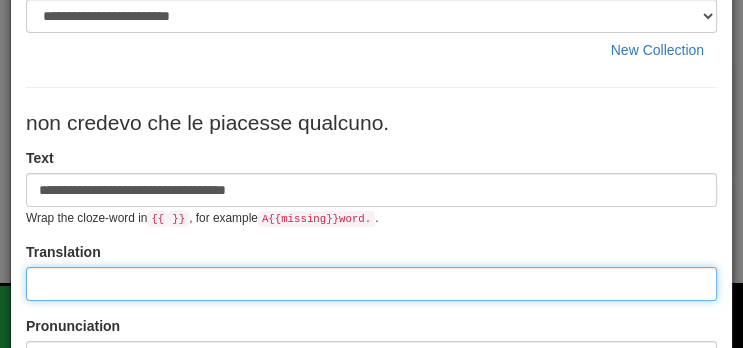 click at bounding box center [371, 284] 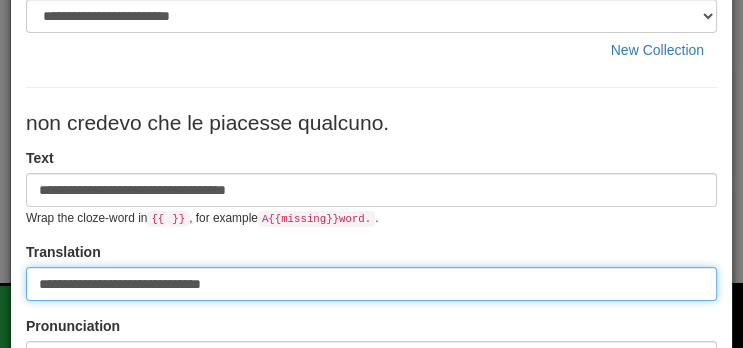 type on "**********" 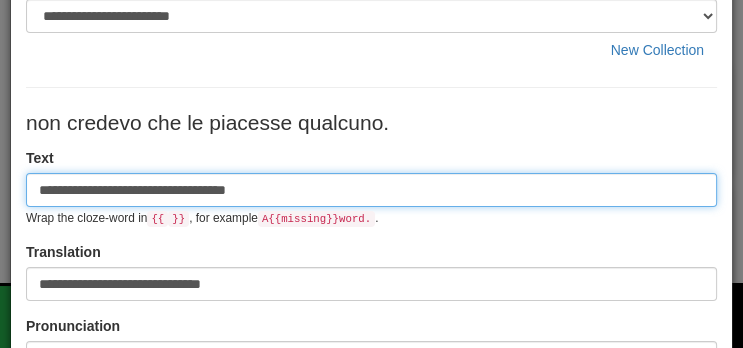 click on "**********" at bounding box center [371, 190] 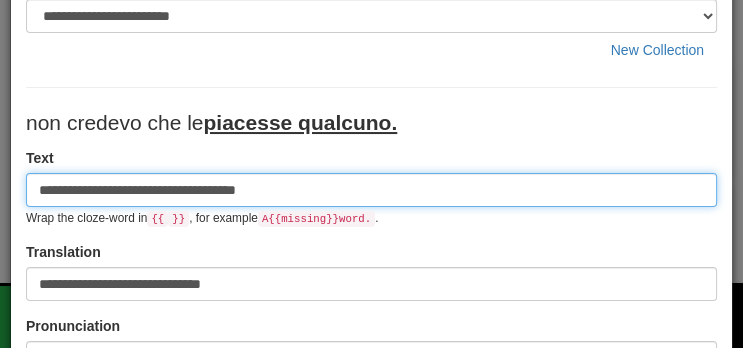click on "**********" at bounding box center [371, 190] 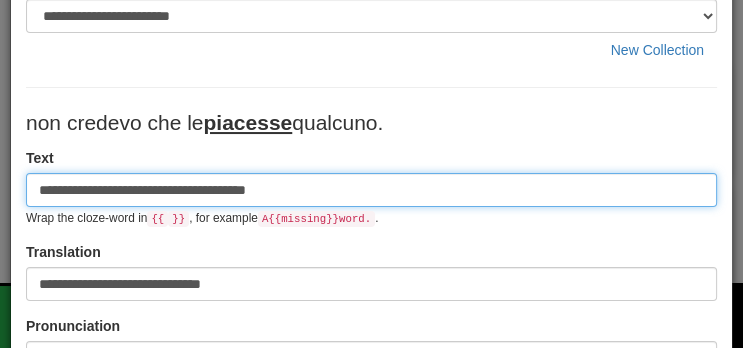 click on "**********" at bounding box center [371, 190] 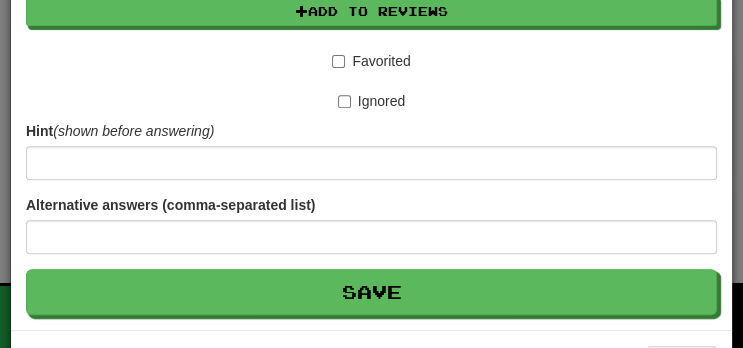 scroll, scrollTop: 587, scrollLeft: 0, axis: vertical 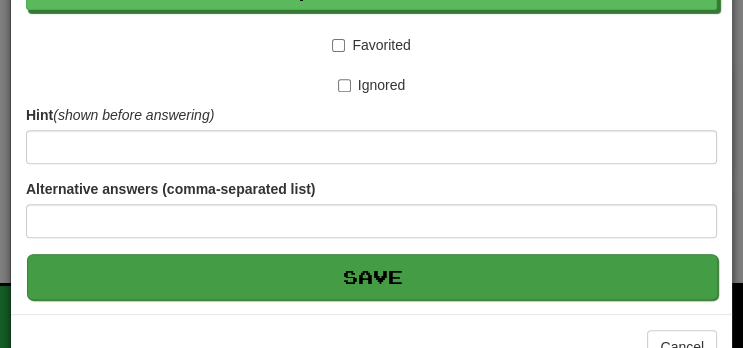 type on "**********" 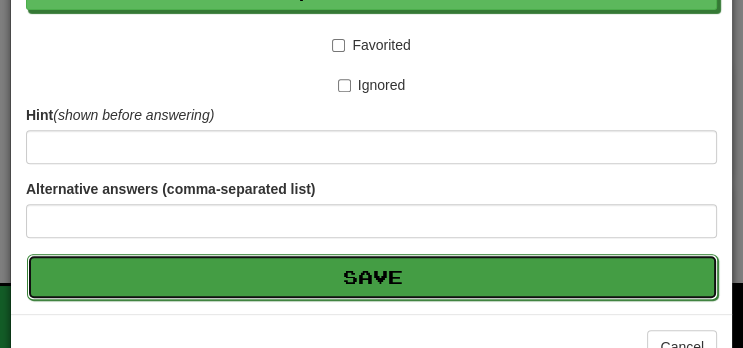 click on "Save" at bounding box center (372, 277) 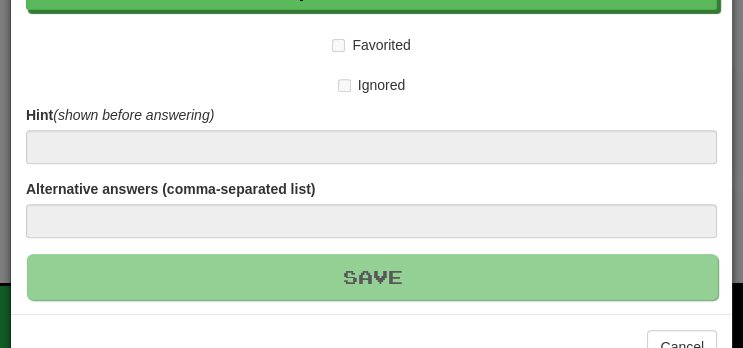 type 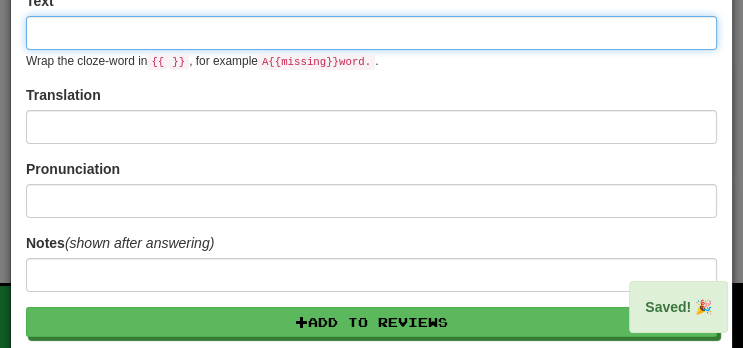 scroll, scrollTop: 0, scrollLeft: 0, axis: both 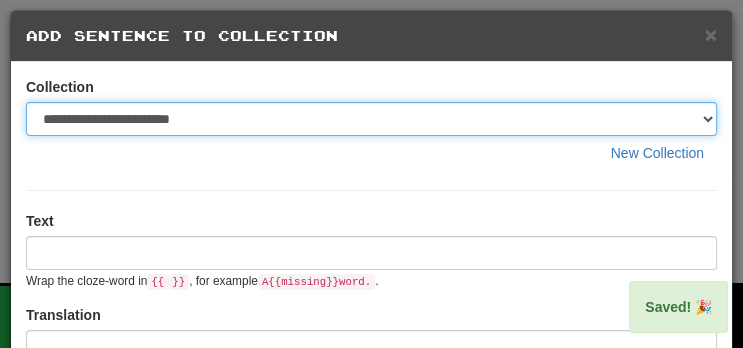 click on "**********" at bounding box center [371, 119] 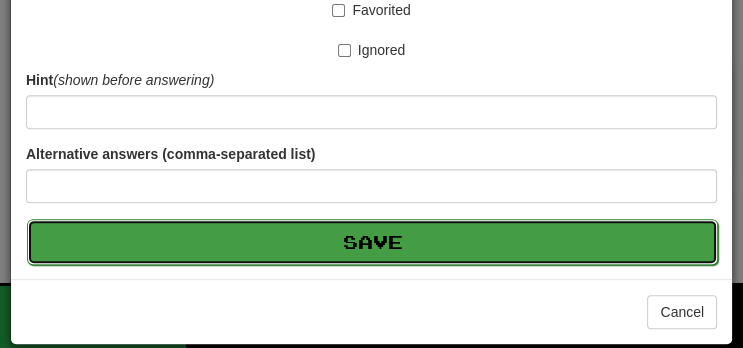 click on "Save" at bounding box center (372, 242) 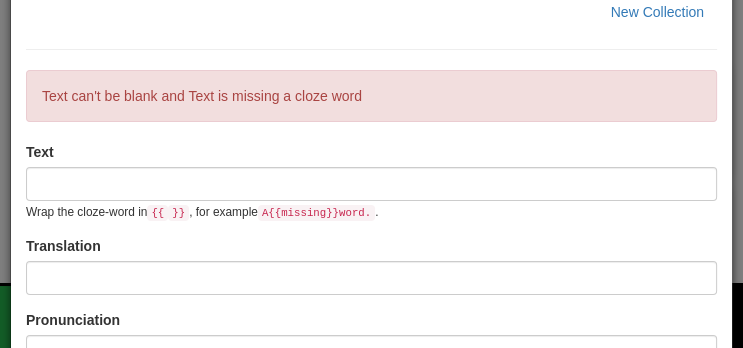 scroll, scrollTop: 144, scrollLeft: 0, axis: vertical 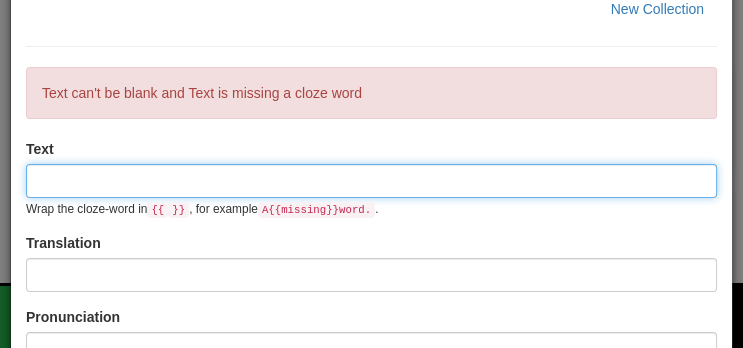 click at bounding box center [371, 181] 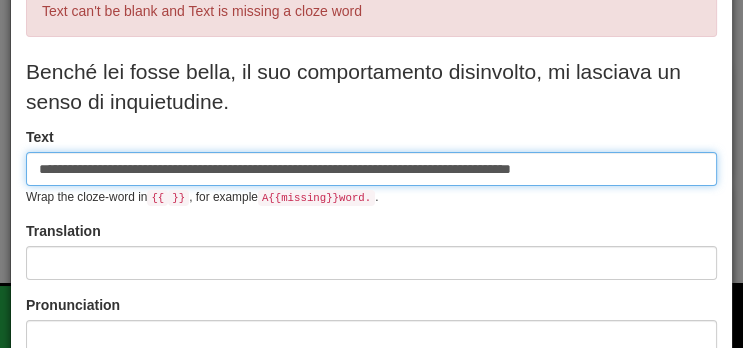 scroll, scrollTop: 231, scrollLeft: 0, axis: vertical 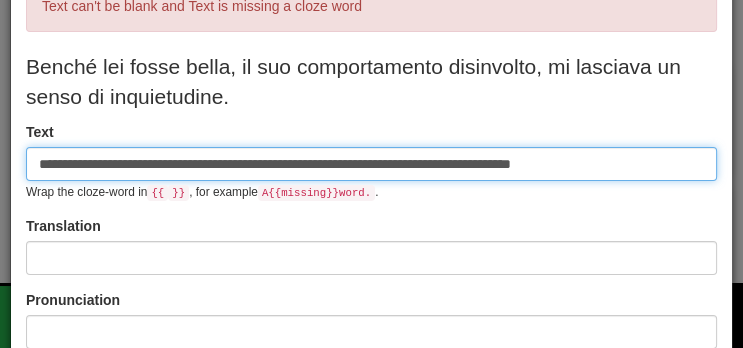 click on "**********" at bounding box center (371, 164) 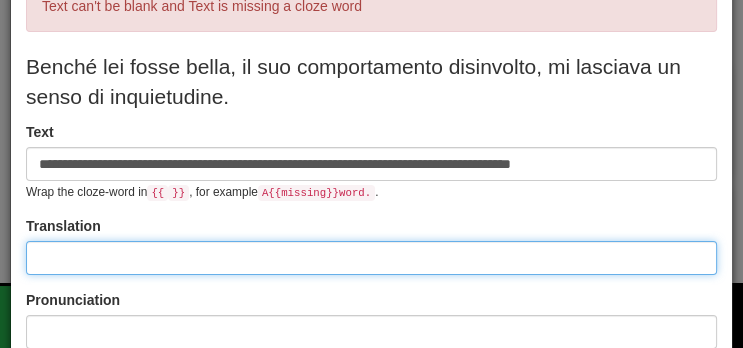 click at bounding box center (371, 258) 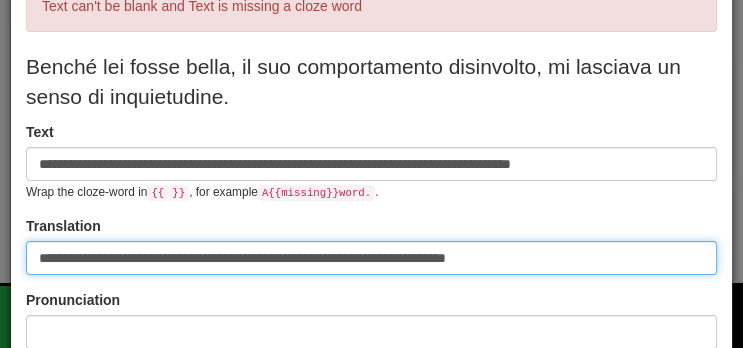 type on "**********" 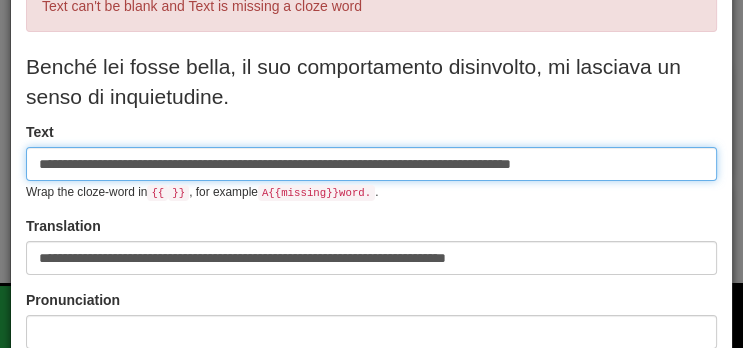 click on "**********" at bounding box center (371, 164) 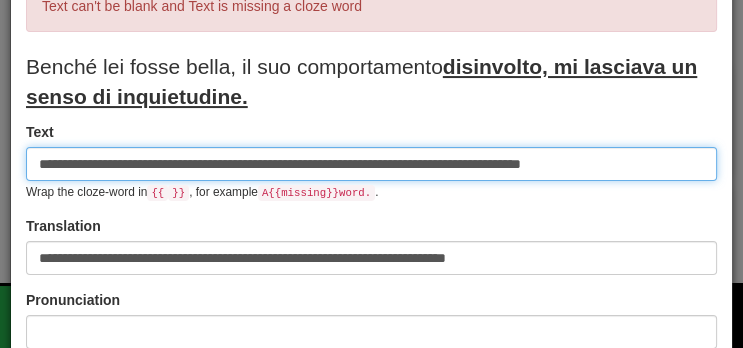 click on "**********" at bounding box center (371, 164) 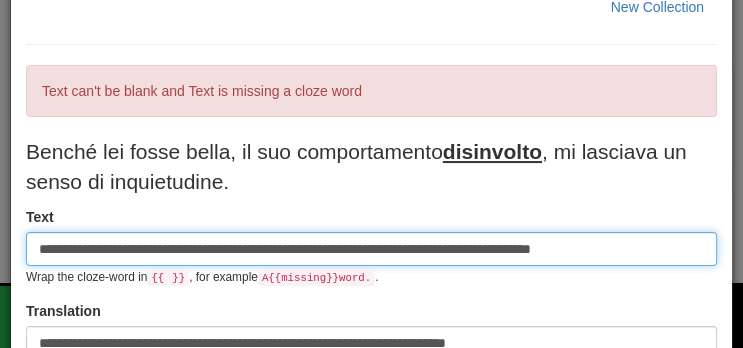 scroll, scrollTop: 144, scrollLeft: 0, axis: vertical 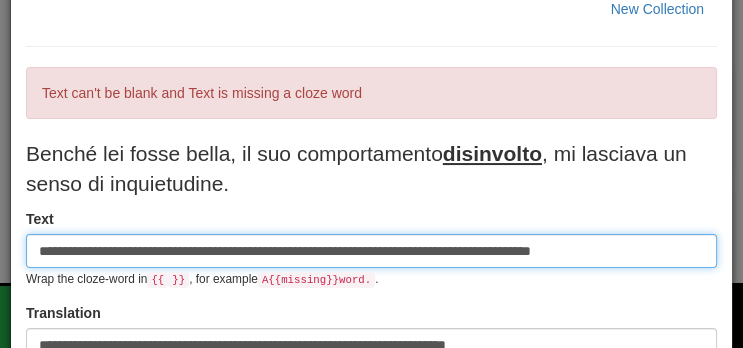 click on "**********" at bounding box center (371, 251) 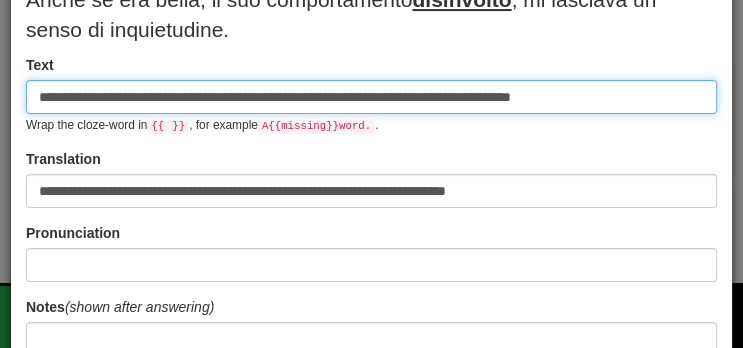 scroll, scrollTop: 299, scrollLeft: 0, axis: vertical 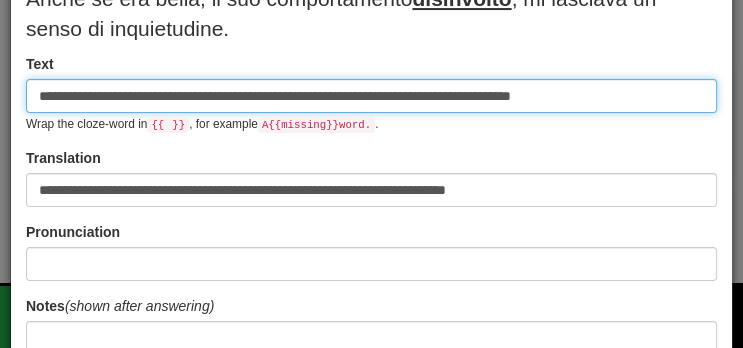 click on "**********" at bounding box center (371, 96) 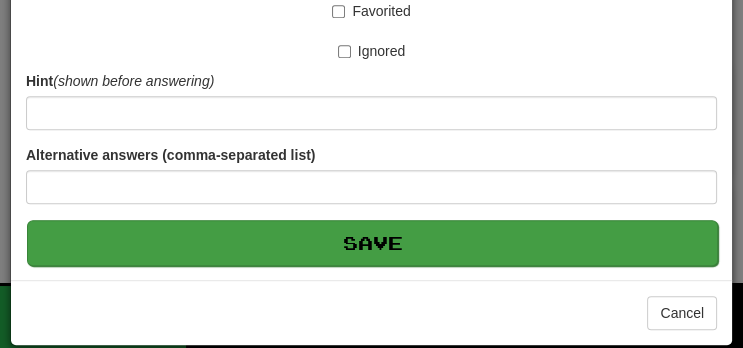 type on "**********" 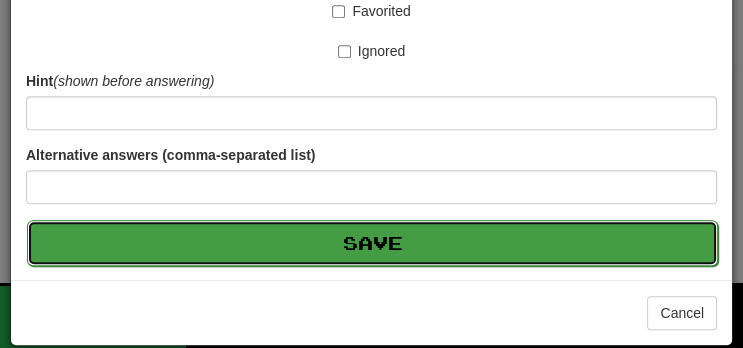click on "Save" at bounding box center (372, 243) 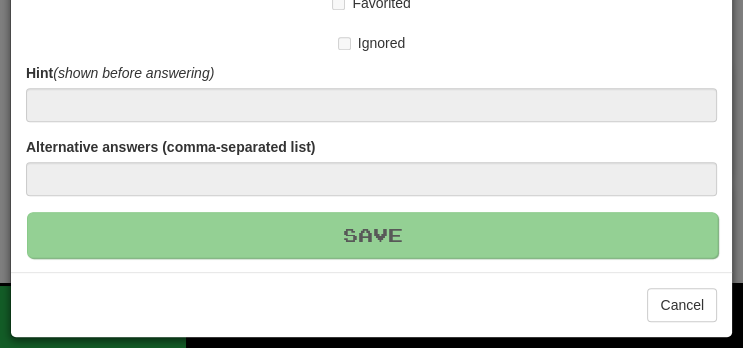 scroll, scrollTop: 652, scrollLeft: 0, axis: vertical 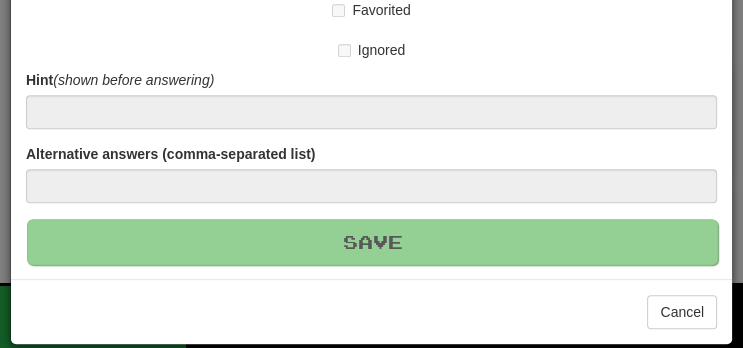 type 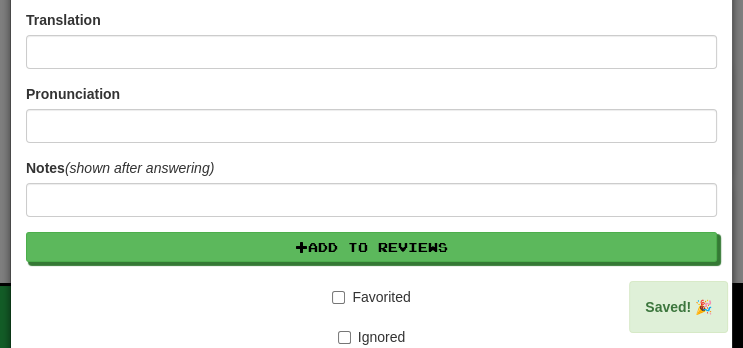scroll, scrollTop: 0, scrollLeft: 0, axis: both 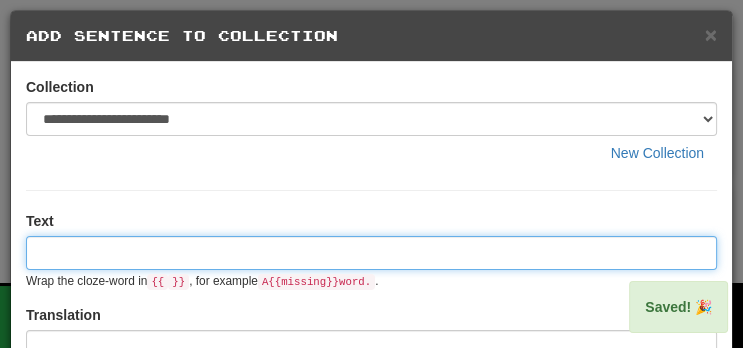 click at bounding box center (371, 253) 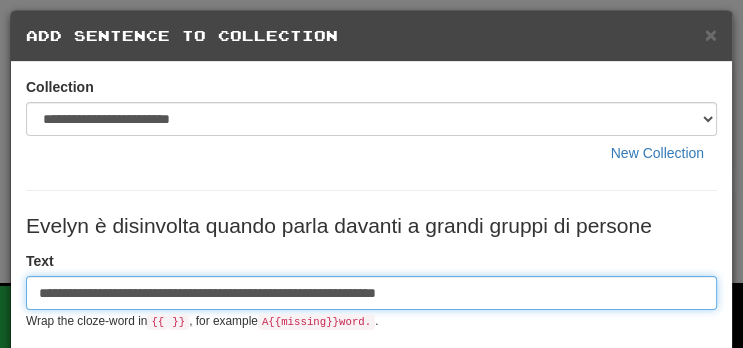click on "**********" at bounding box center [371, 293] 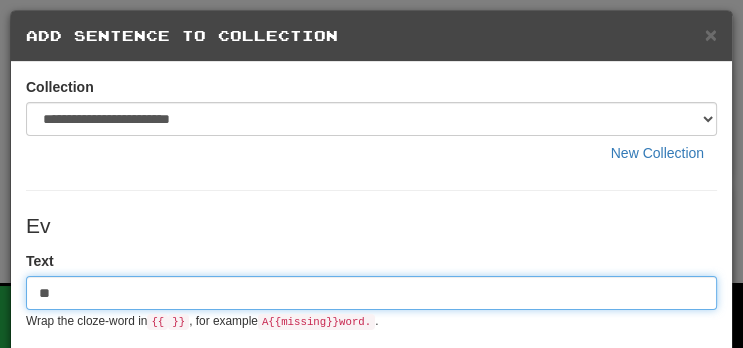 type on "*" 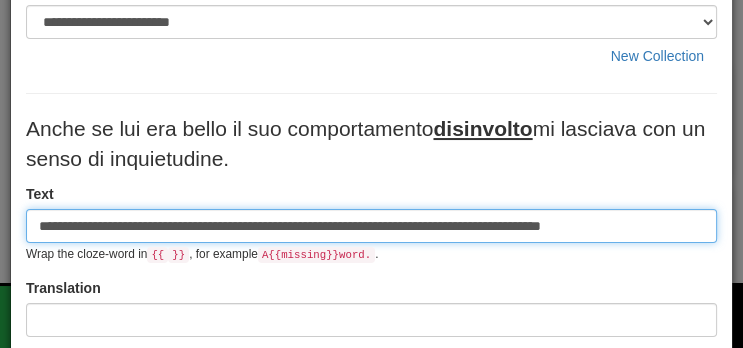 scroll, scrollTop: 98, scrollLeft: 0, axis: vertical 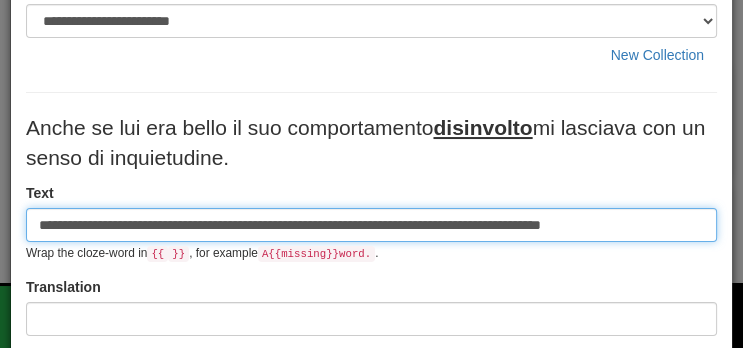 click on "**********" at bounding box center (371, 225) 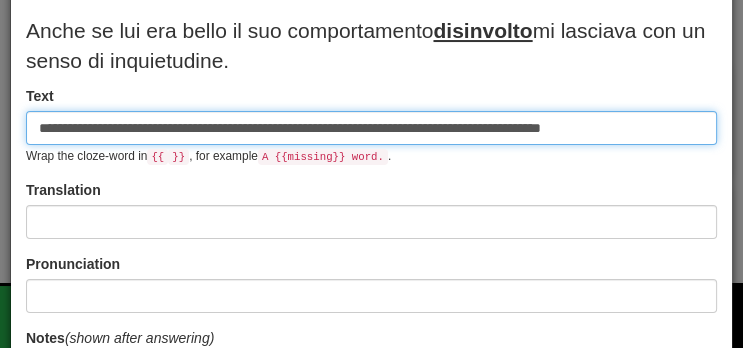 scroll, scrollTop: 196, scrollLeft: 0, axis: vertical 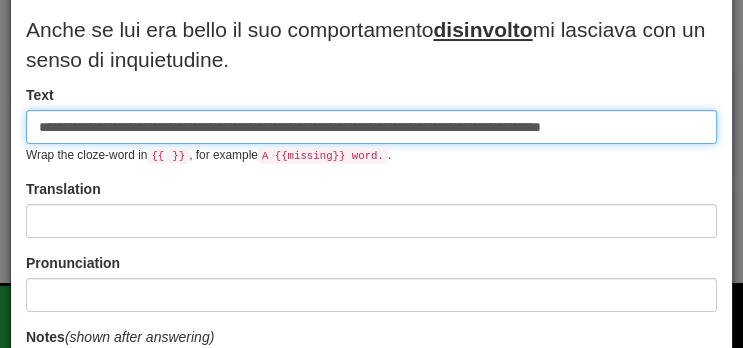type on "**********" 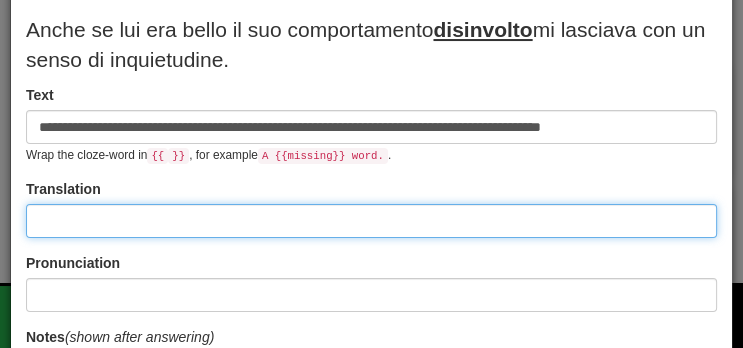 click at bounding box center [371, 221] 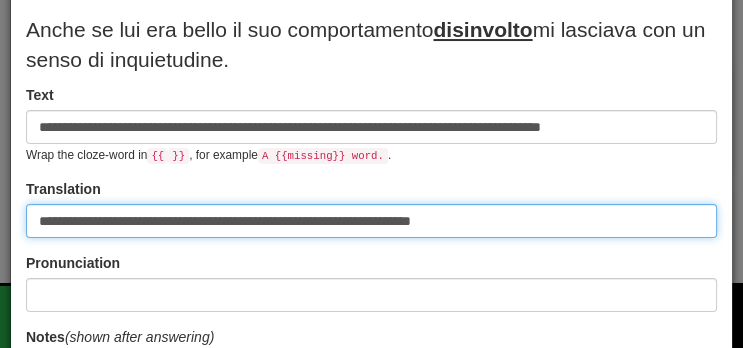 type on "**********" 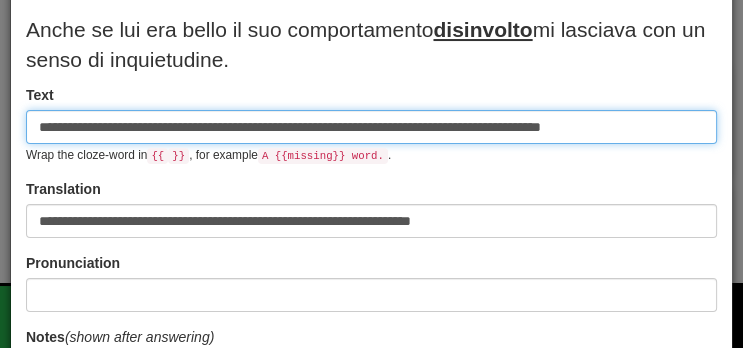 click on "**********" at bounding box center [371, 127] 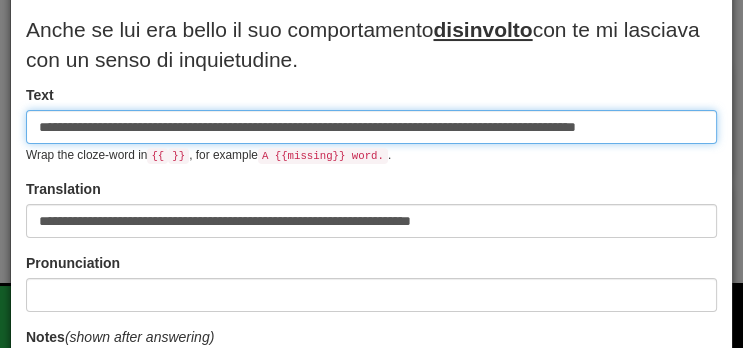 type on "**********" 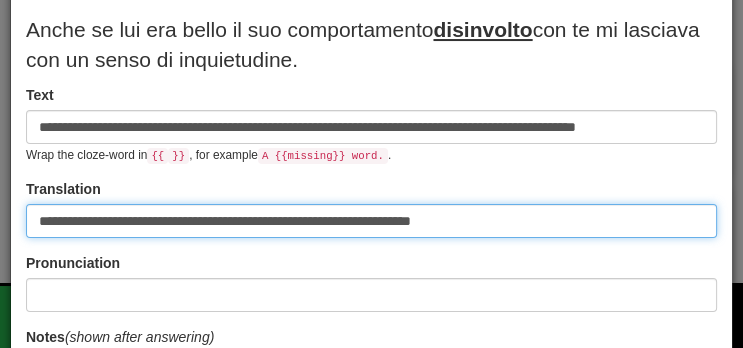 click on "**********" at bounding box center [371, 221] 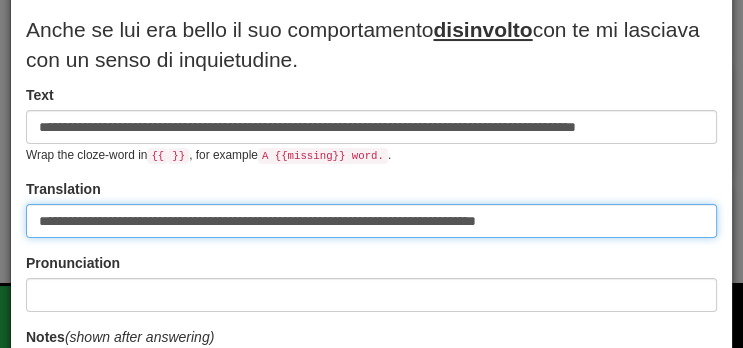 type on "**********" 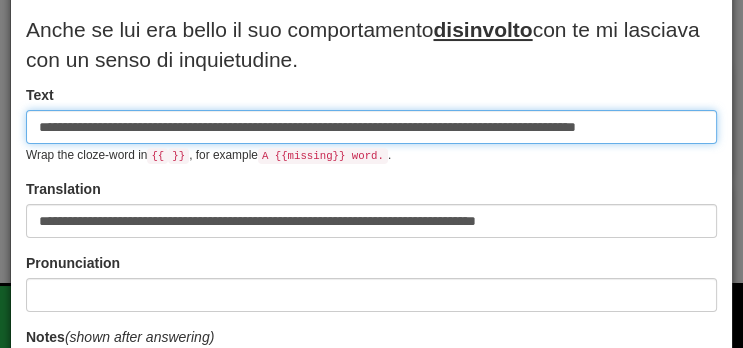 click on "**********" at bounding box center [371, 127] 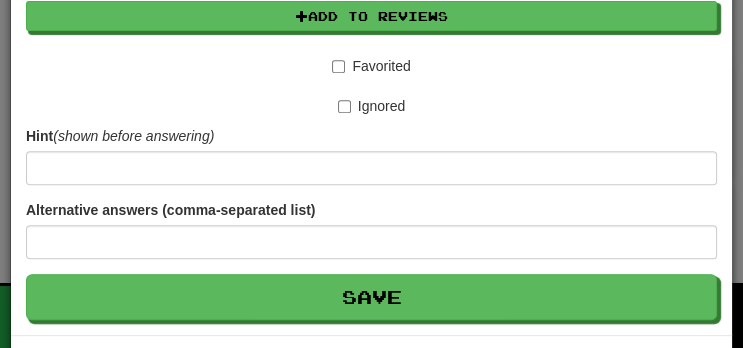 scroll, scrollTop: 653, scrollLeft: 0, axis: vertical 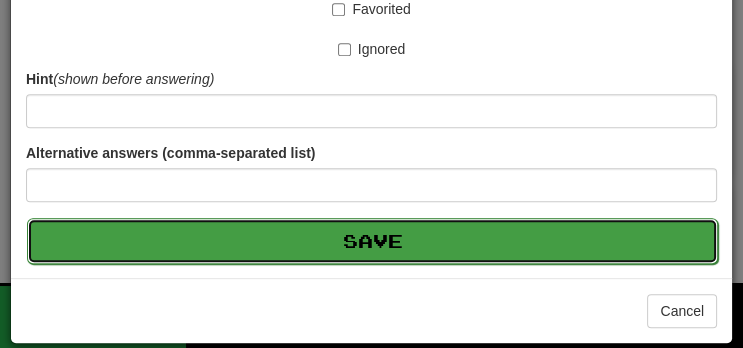 click on "Save" at bounding box center [372, 241] 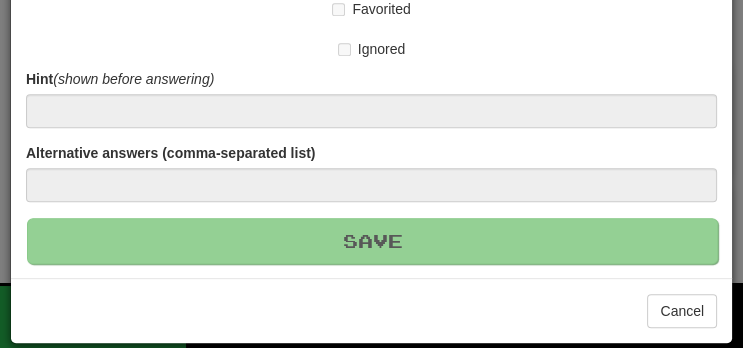 type 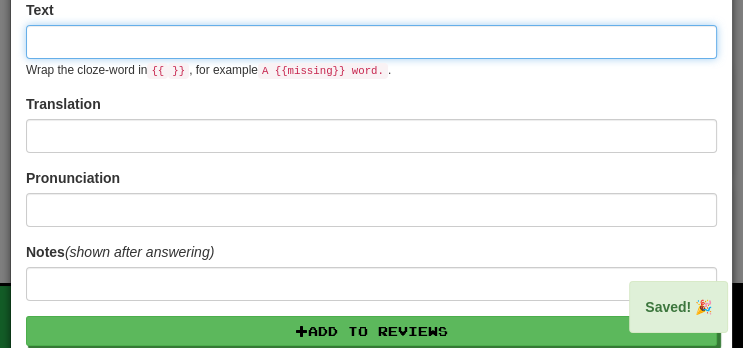scroll, scrollTop: 0, scrollLeft: 0, axis: both 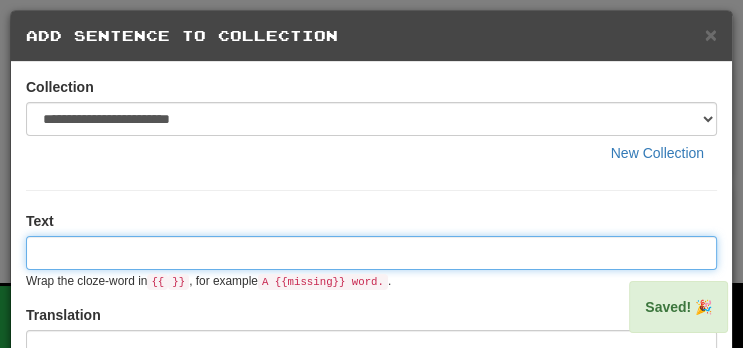 click at bounding box center (371, 253) 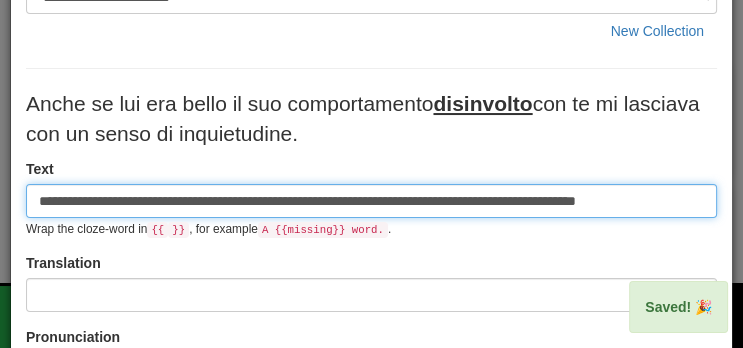 scroll, scrollTop: 123, scrollLeft: 0, axis: vertical 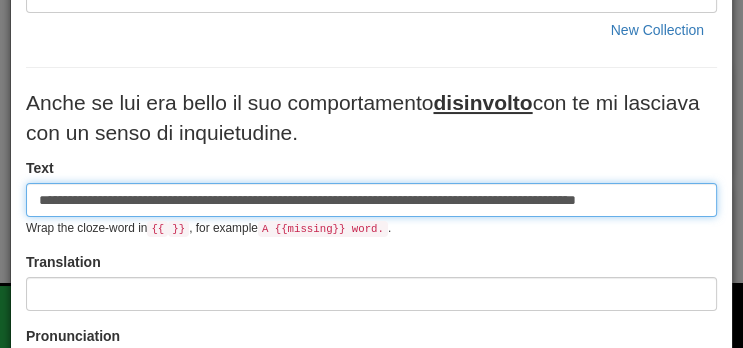 click on "**********" at bounding box center [371, 200] 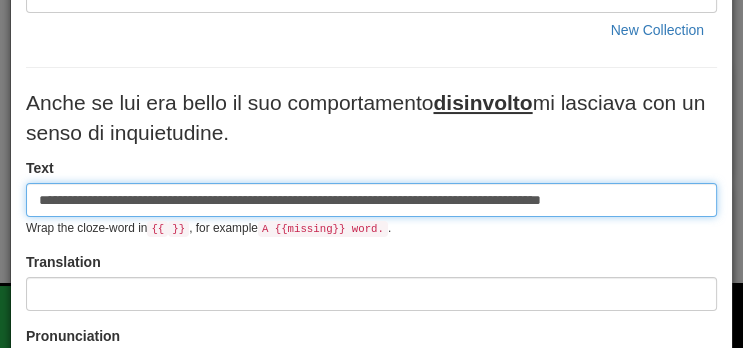 click on "**********" at bounding box center (371, 200) 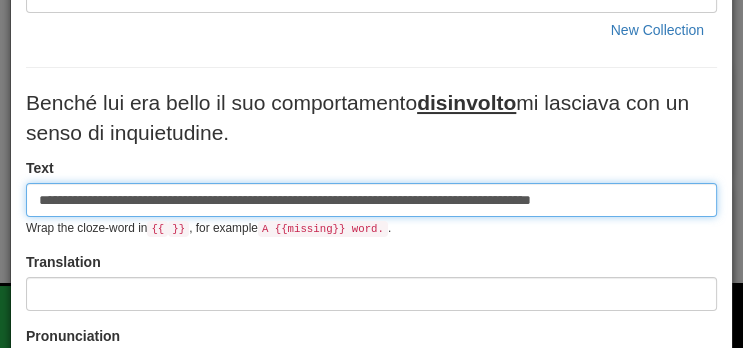 click on "**********" at bounding box center [371, 200] 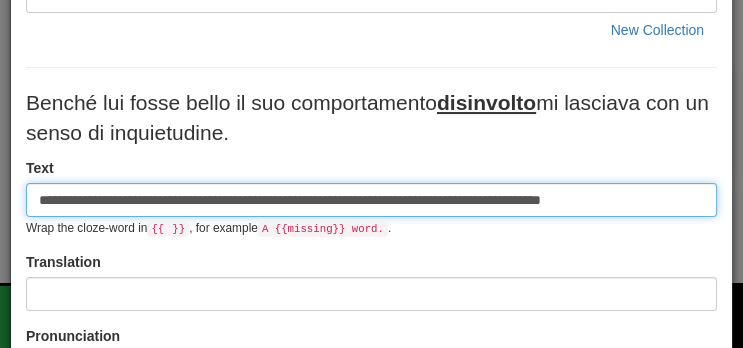 type on "**********" 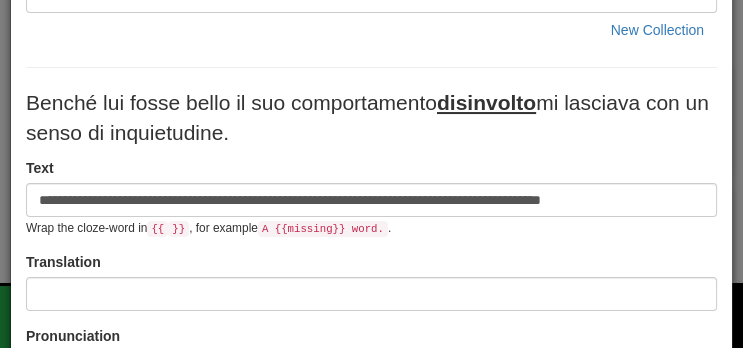 click on "Translation" at bounding box center [371, 281] 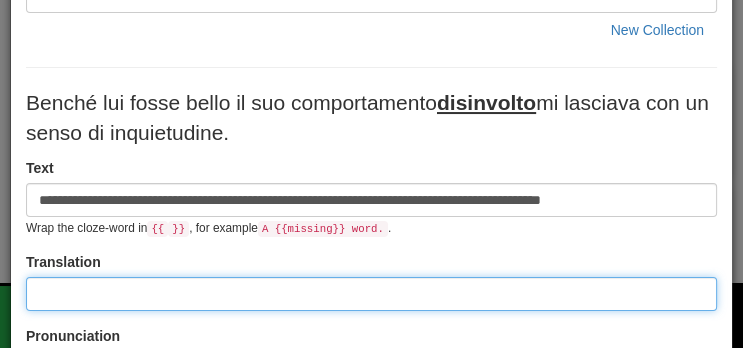 click at bounding box center [371, 294] 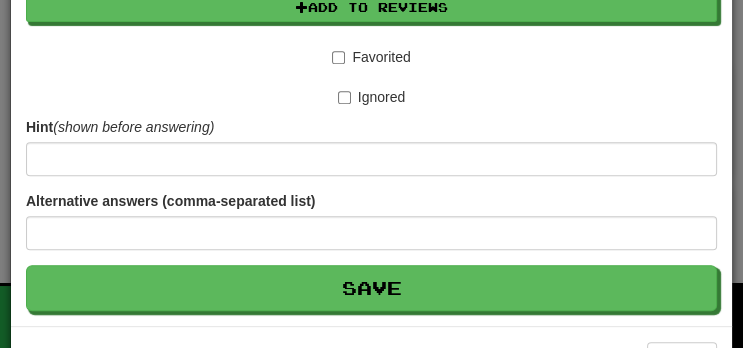 scroll, scrollTop: 653, scrollLeft: 0, axis: vertical 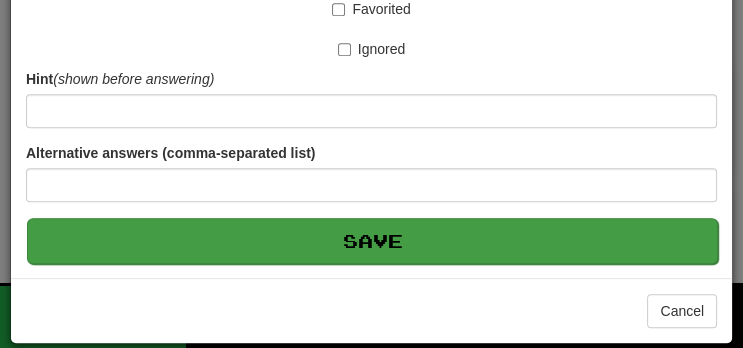 type on "**********" 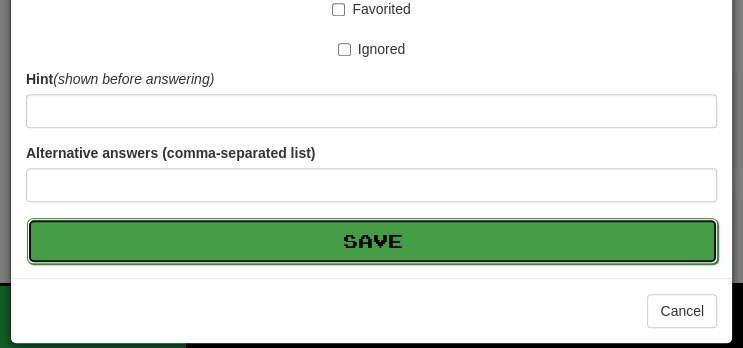 click on "Save" at bounding box center (372, 241) 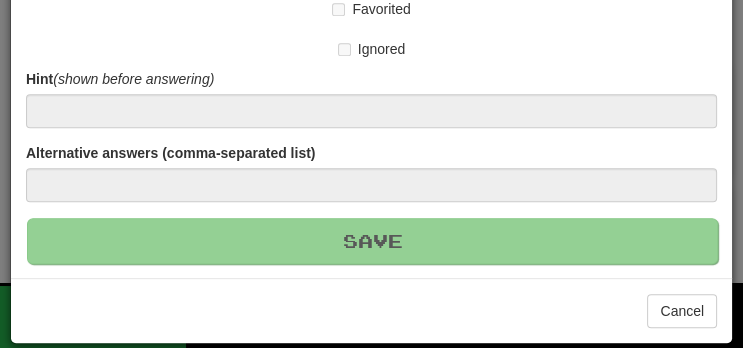 type 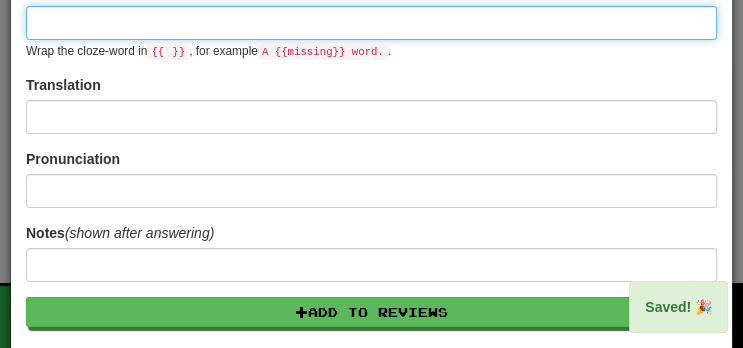 scroll, scrollTop: 0, scrollLeft: 0, axis: both 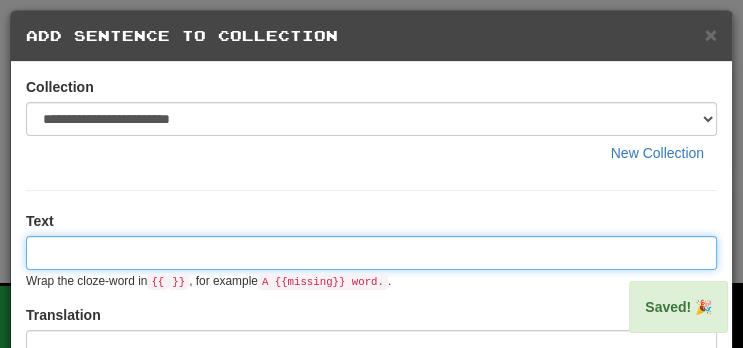 click at bounding box center [371, 253] 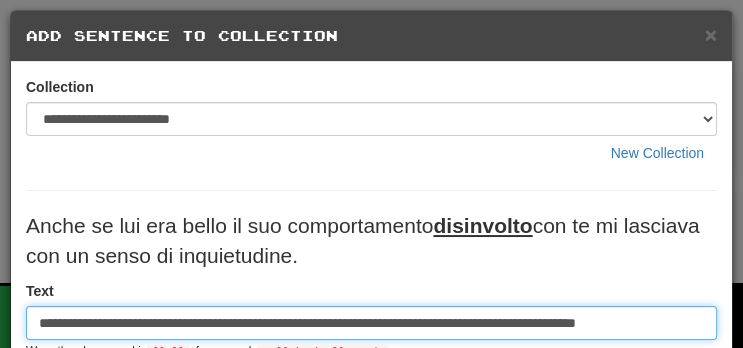 type on "**********" 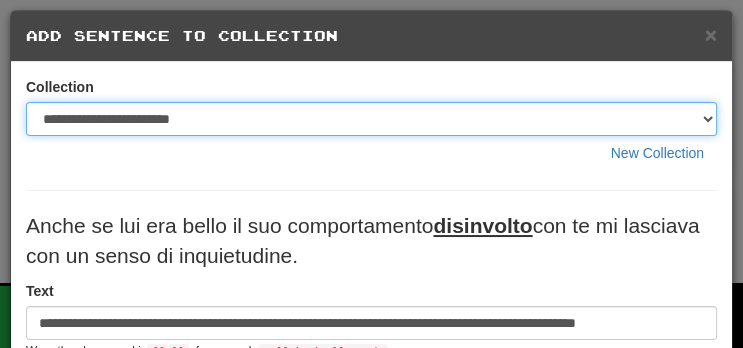 click on "**********" at bounding box center (371, 119) 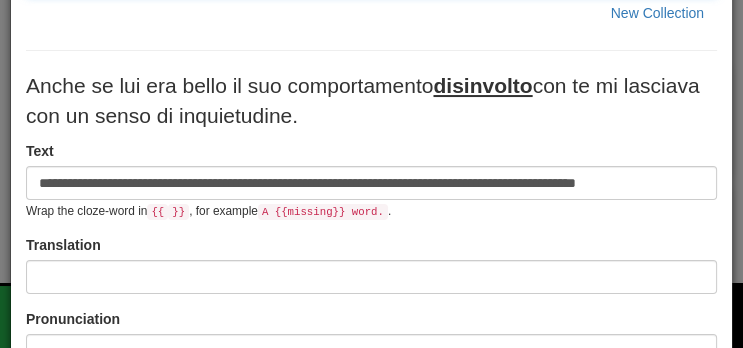 scroll, scrollTop: 148, scrollLeft: 0, axis: vertical 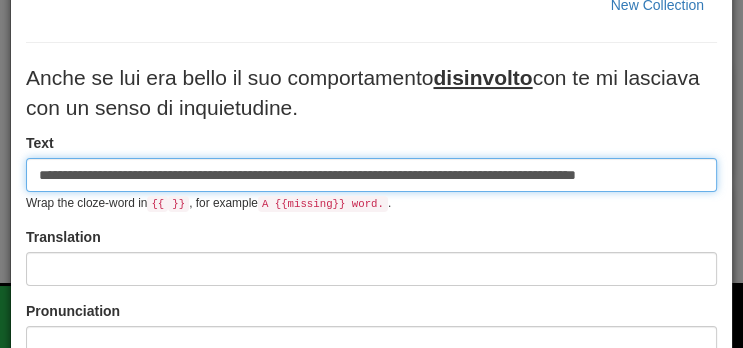 click on "**********" at bounding box center [371, 175] 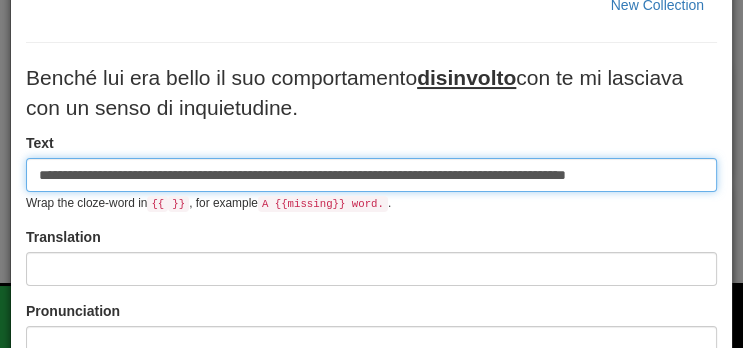 type on "**********" 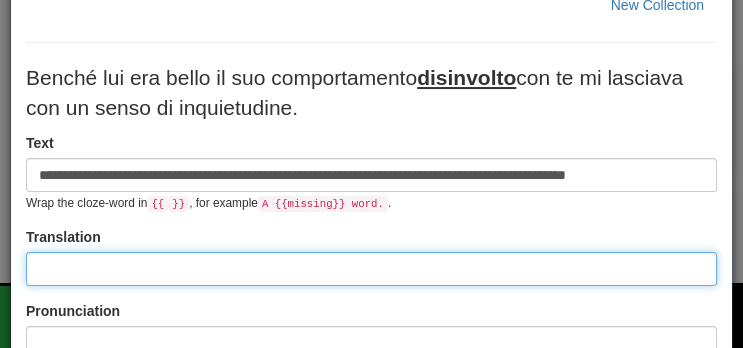 click at bounding box center (371, 269) 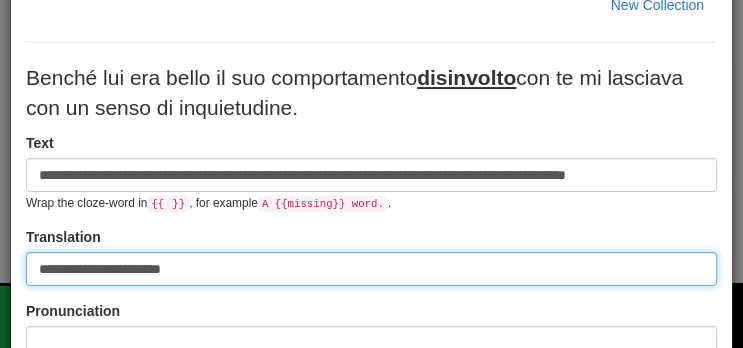 type on "**********" 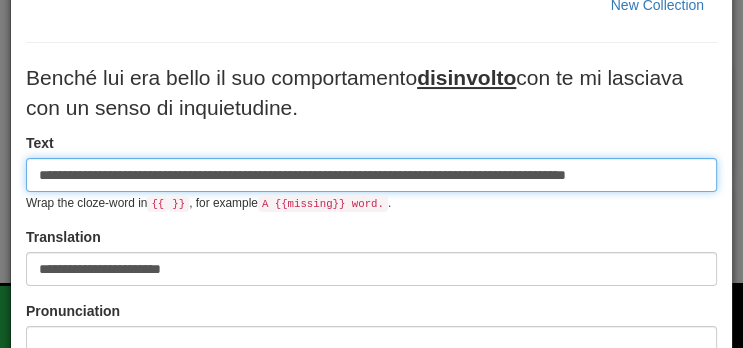 click on "**********" at bounding box center [371, 175] 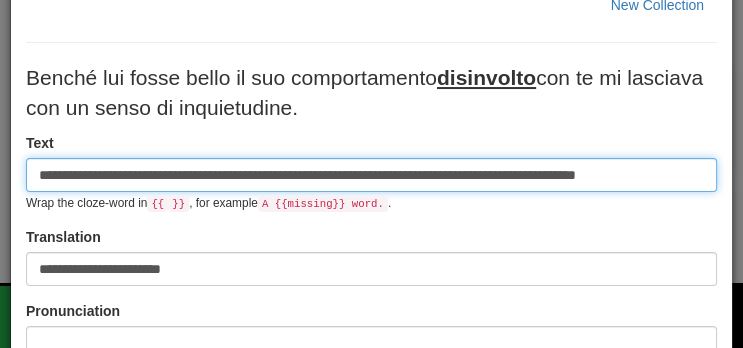 type on "**********" 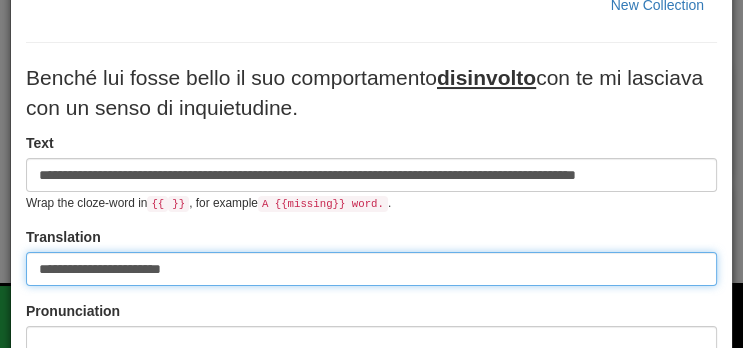 click on "**********" at bounding box center (371, 269) 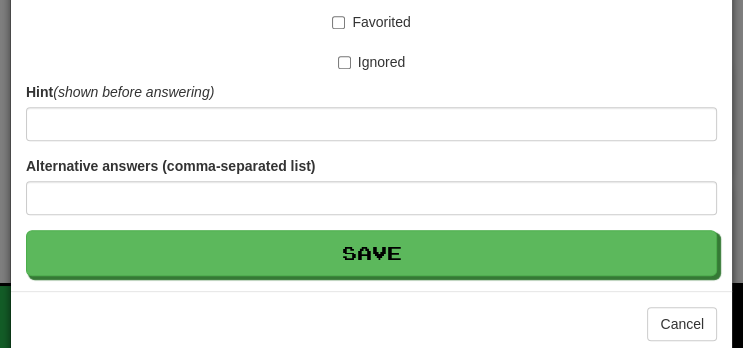 scroll, scrollTop: 653, scrollLeft: 0, axis: vertical 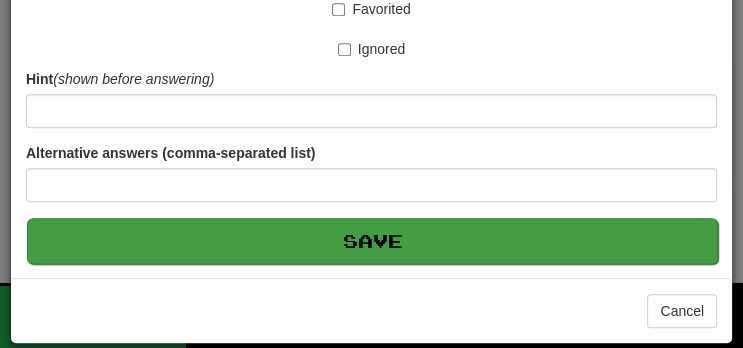 type on "**********" 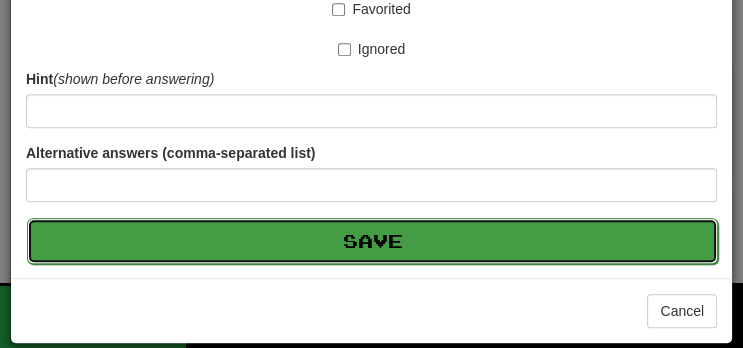 click on "Save" at bounding box center (372, 241) 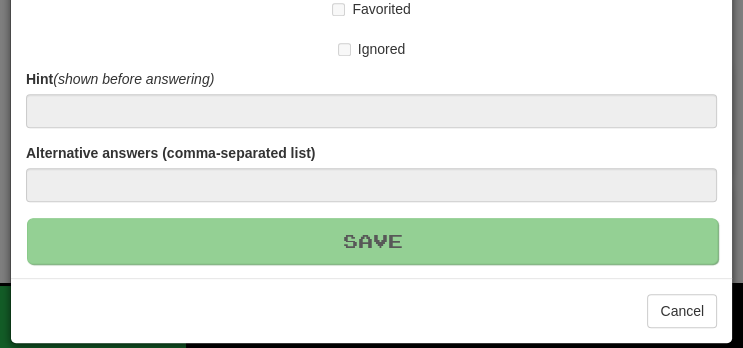type 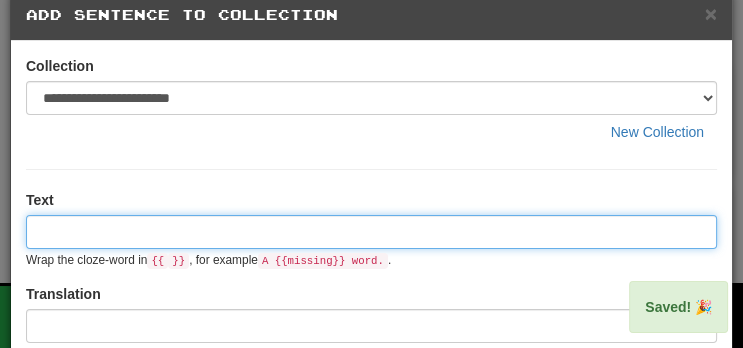 scroll, scrollTop: 0, scrollLeft: 0, axis: both 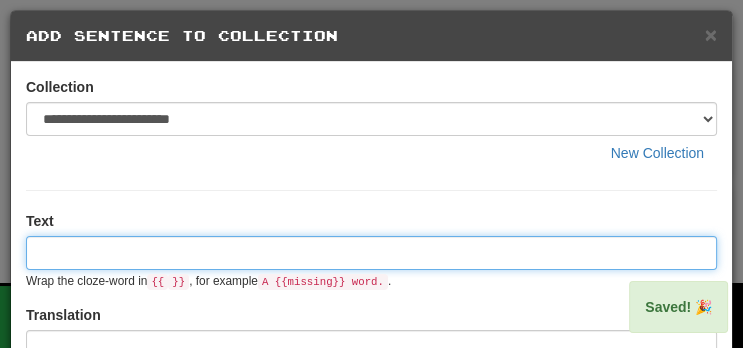 click at bounding box center (371, 253) 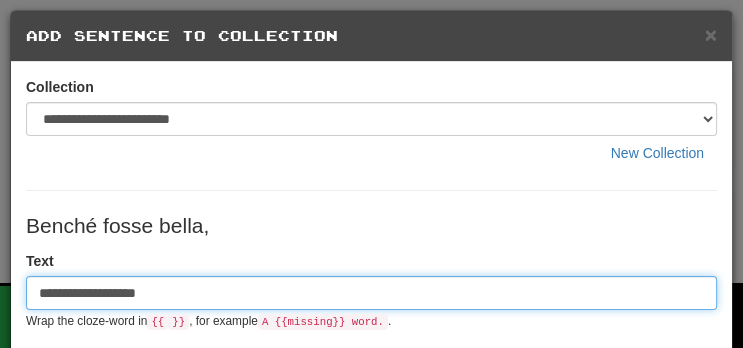 type on "**********" 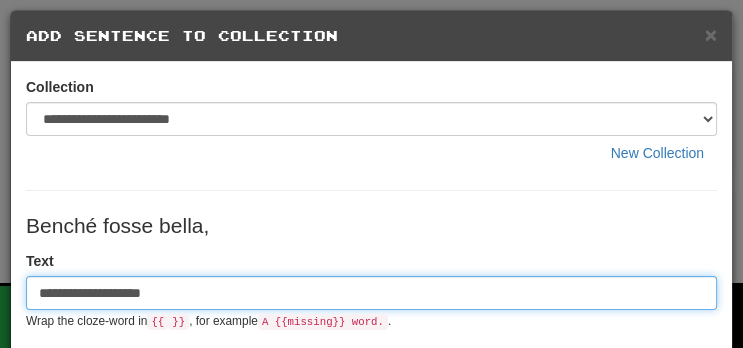 click on "**********" at bounding box center [371, 293] 